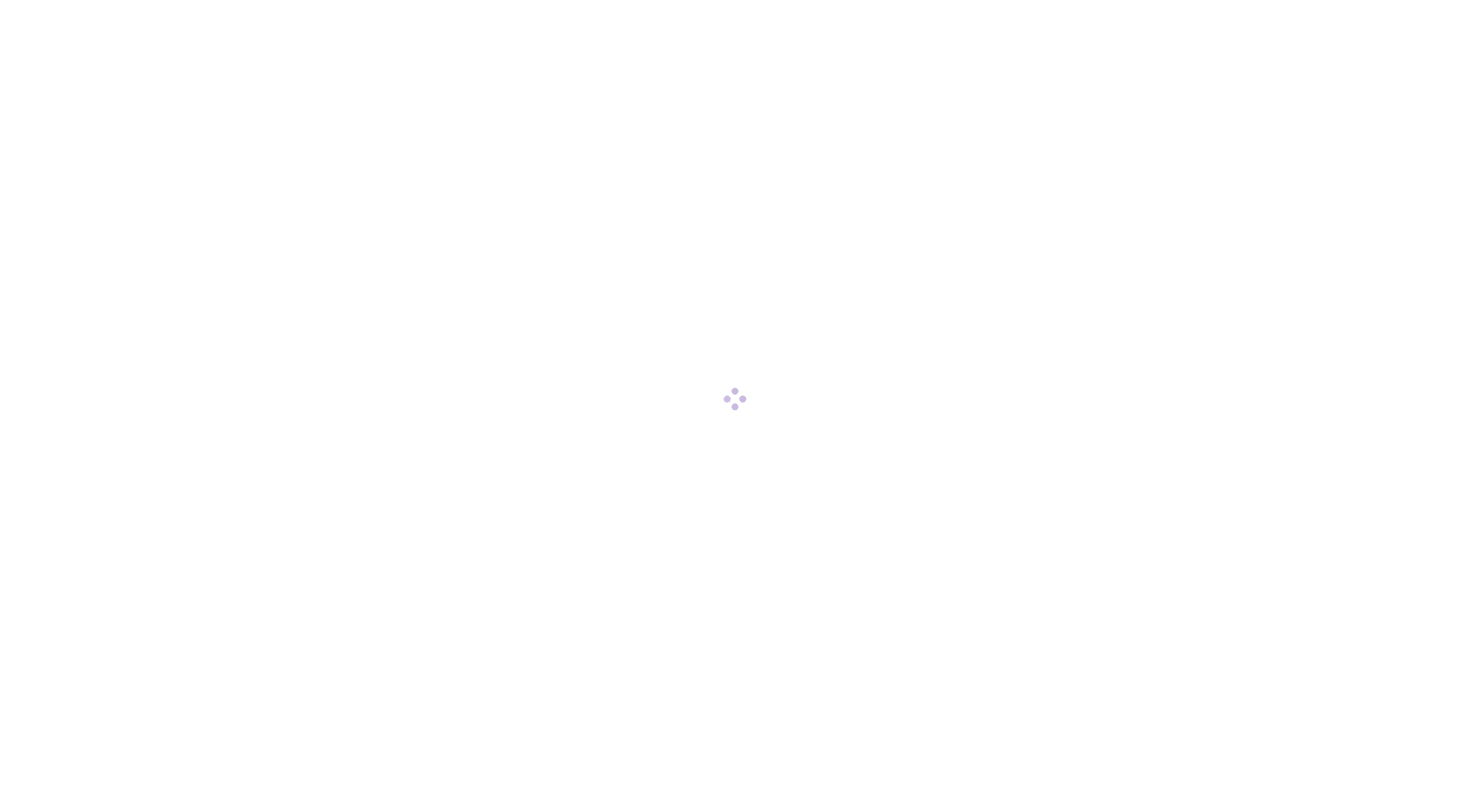 scroll, scrollTop: 0, scrollLeft: 0, axis: both 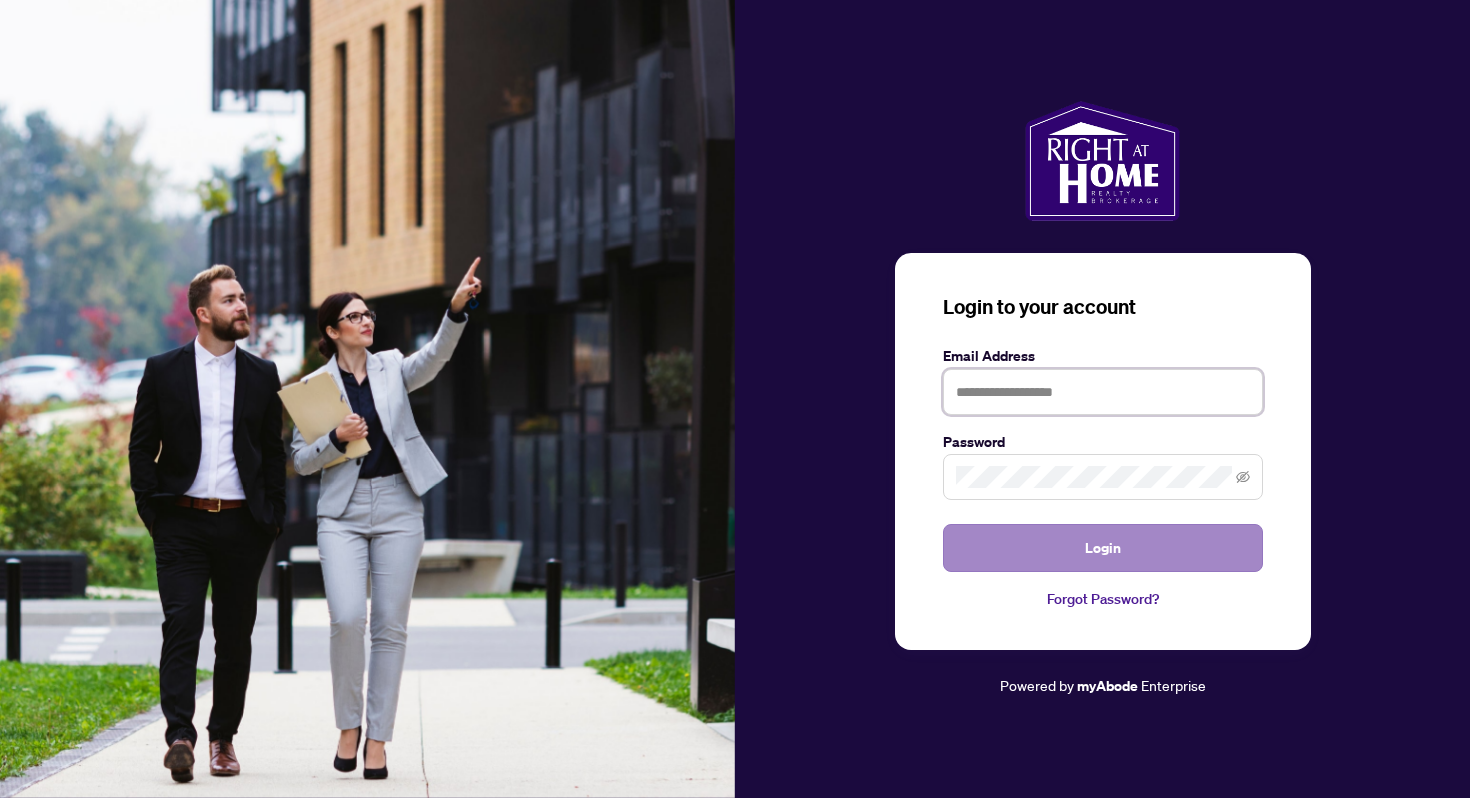 type on "**********" 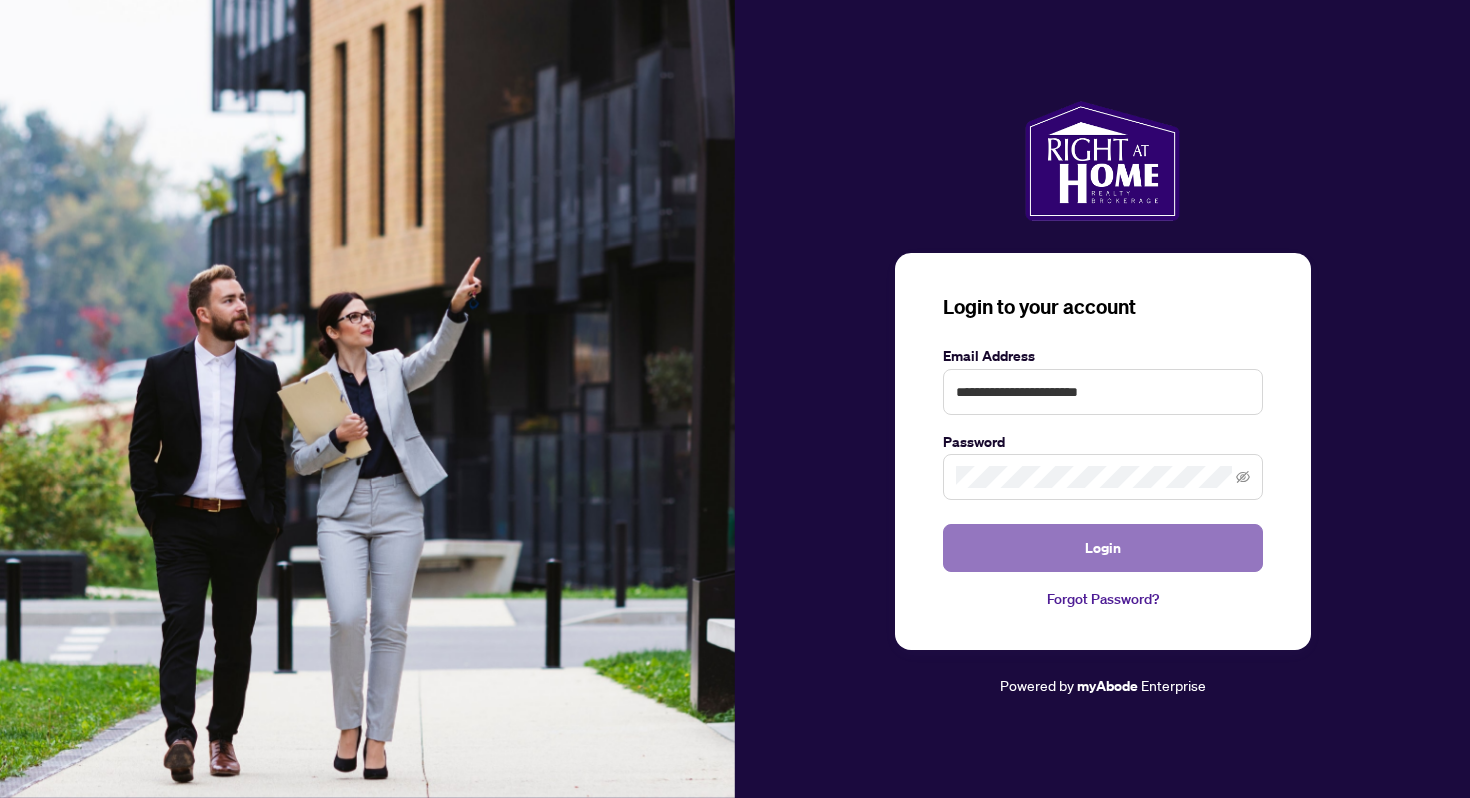 click on "Login" at bounding box center [1103, 548] 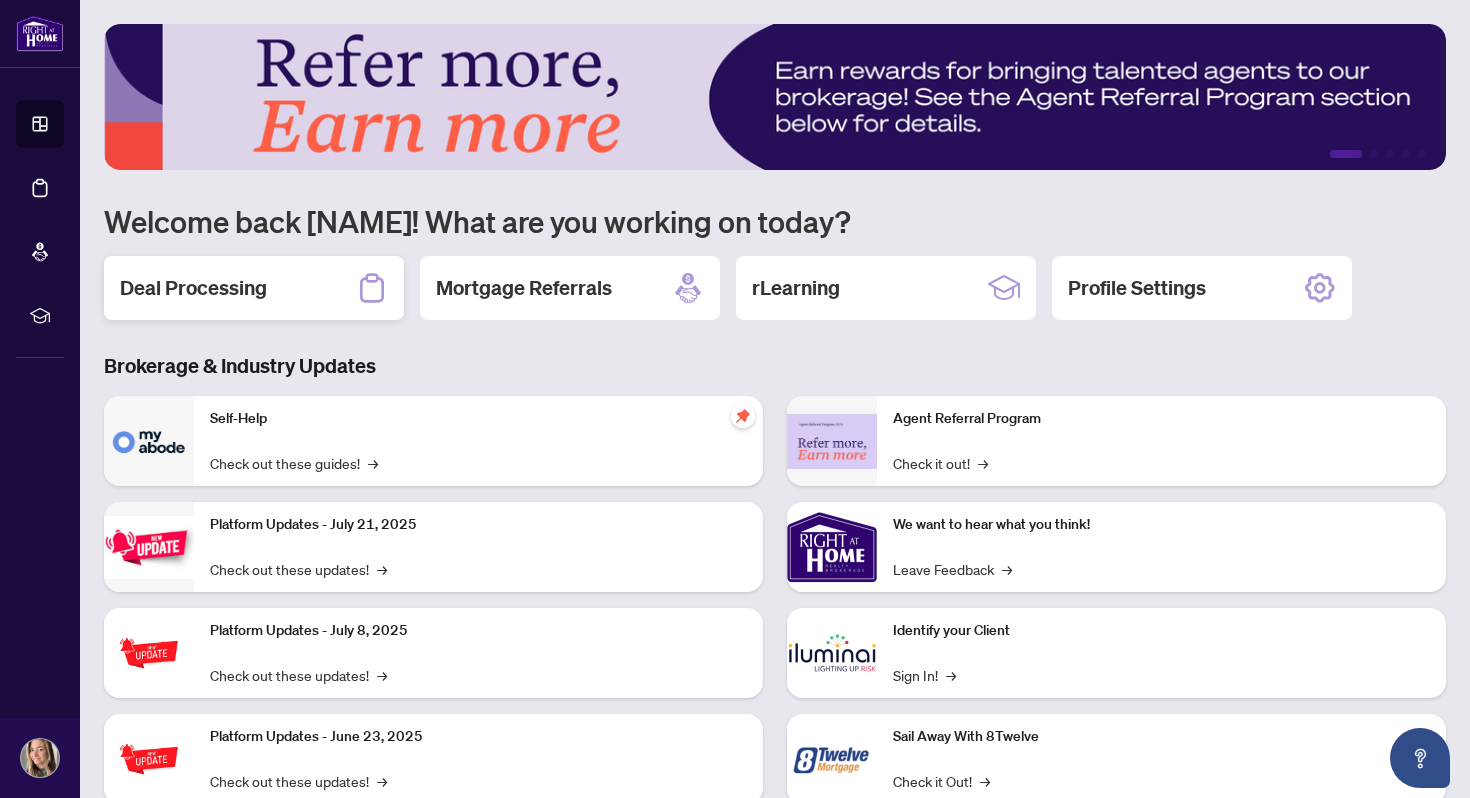 click on "Deal Processing" at bounding box center [254, 288] 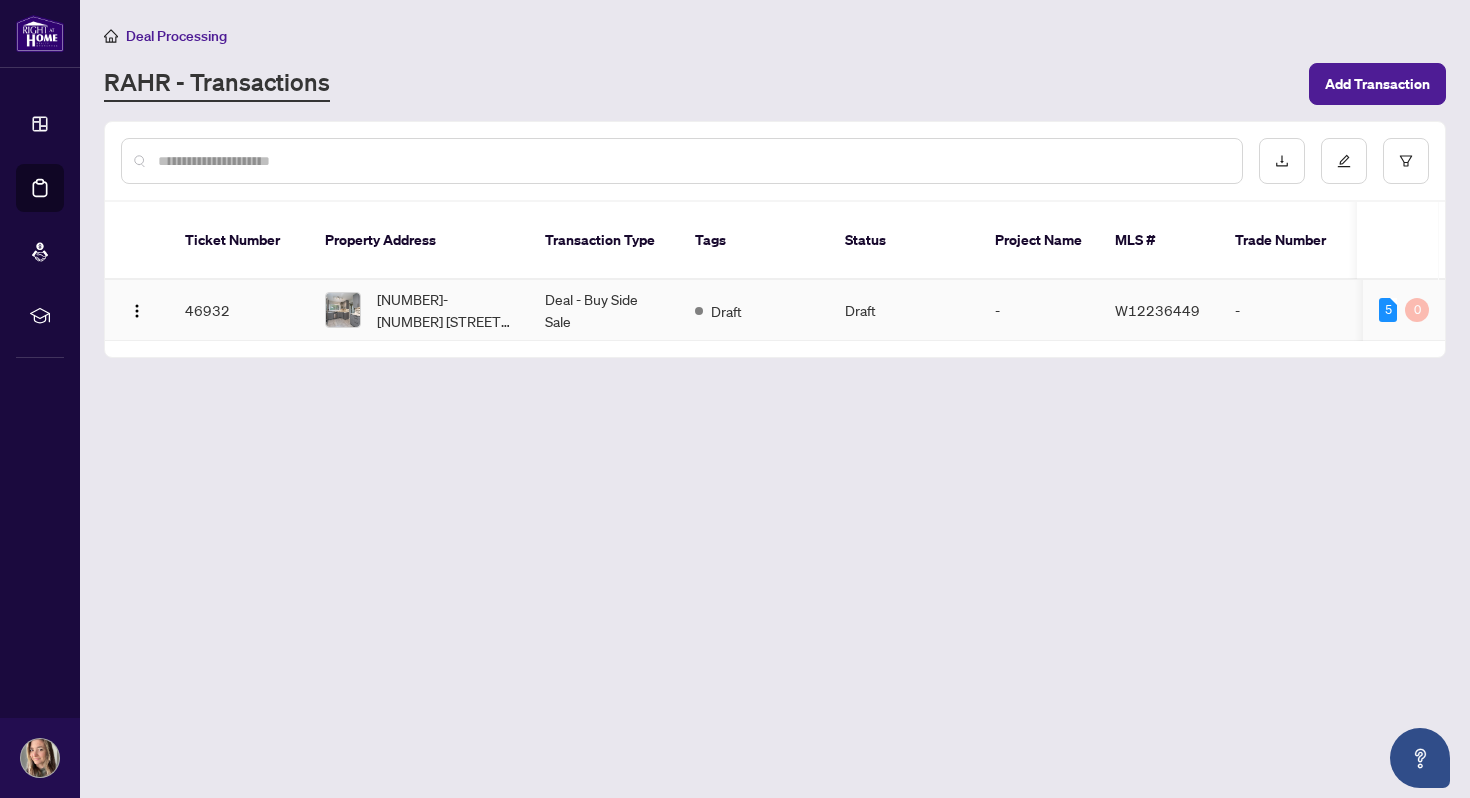 click on "[NUMBER]-[NUMBER] [STREET], [CITY], [STATE] [POSTAL CODE], [COUNTRY]" at bounding box center [445, 310] 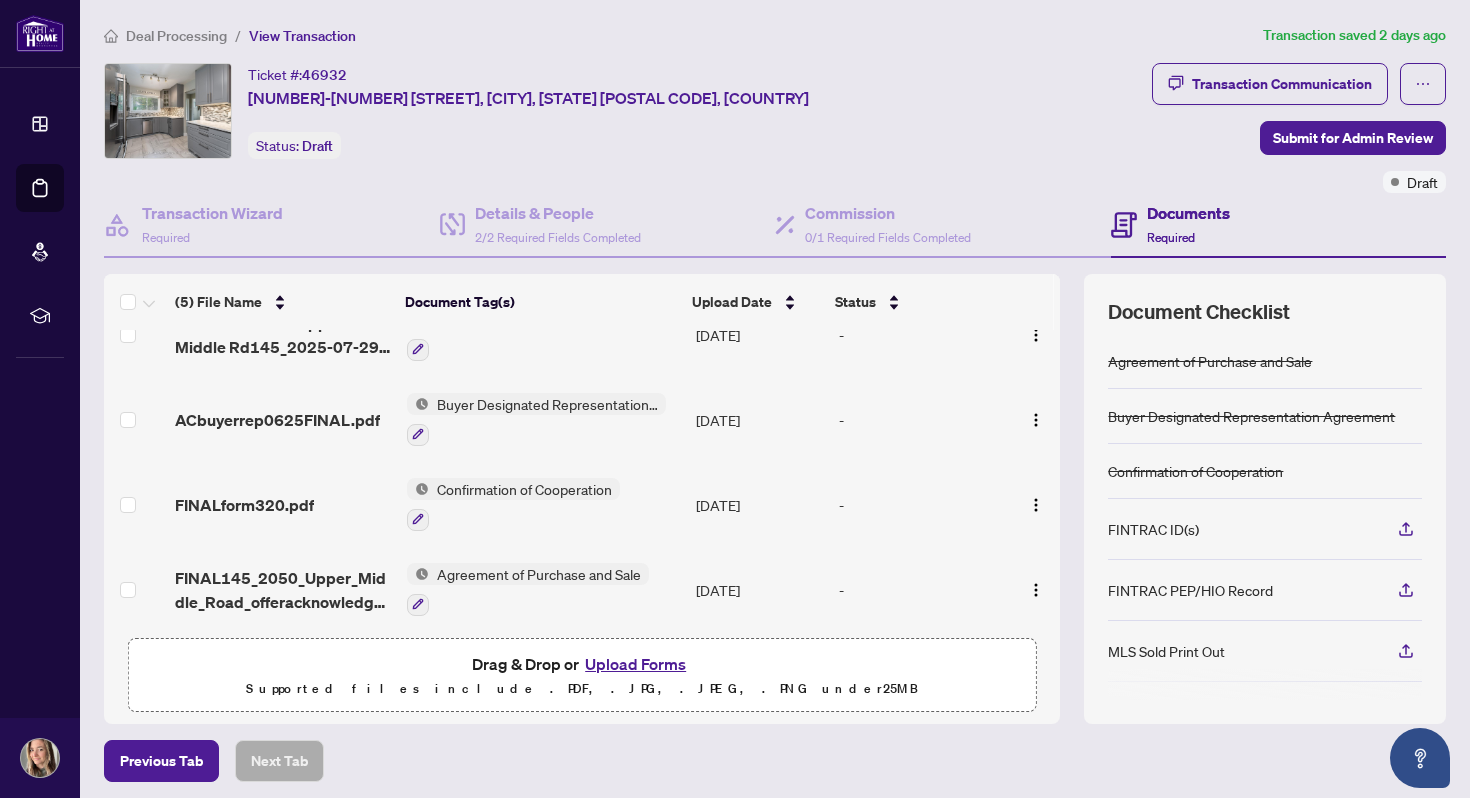 scroll, scrollTop: 130, scrollLeft: 0, axis: vertical 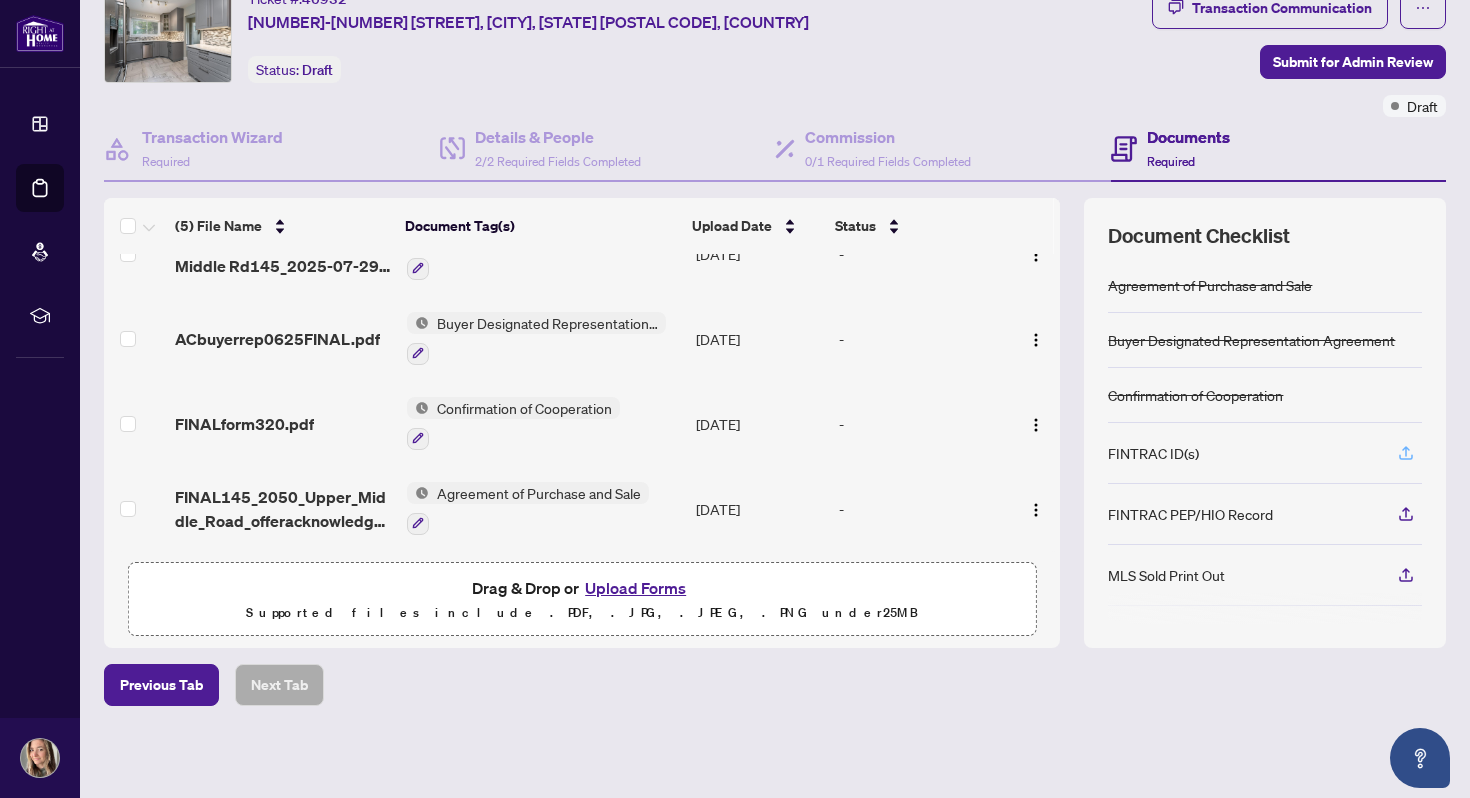 click 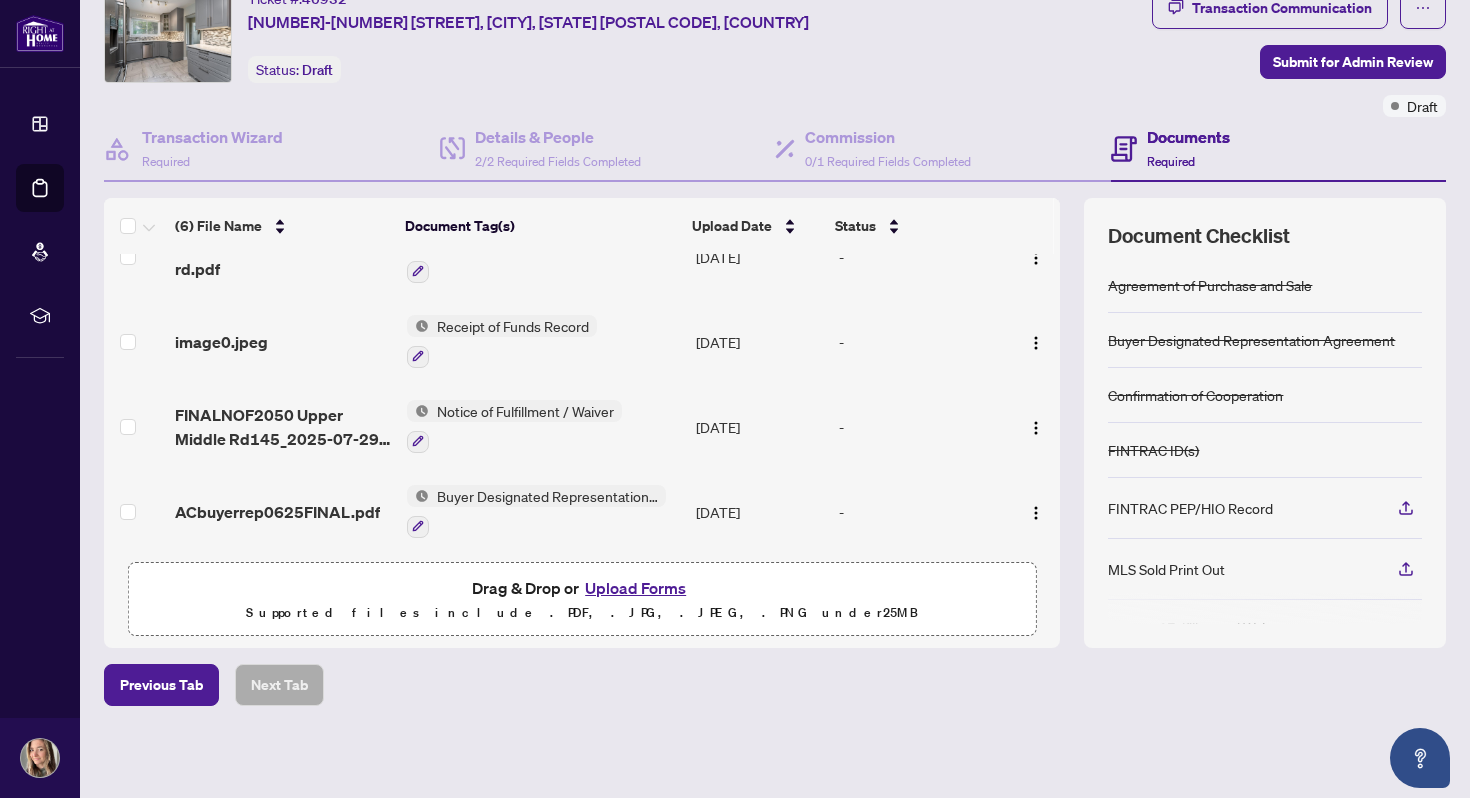 scroll, scrollTop: 0, scrollLeft: 0, axis: both 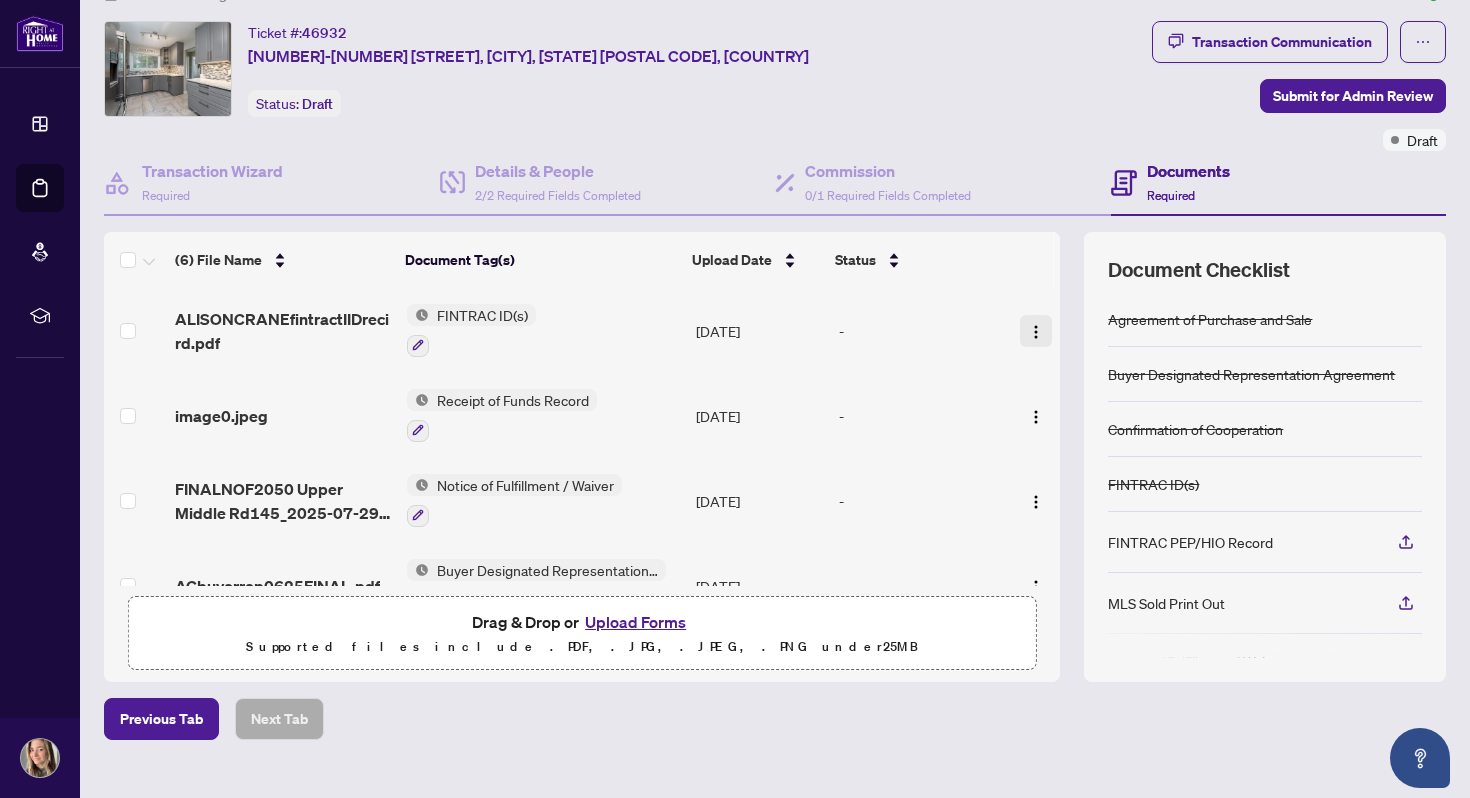 click at bounding box center (1036, 332) 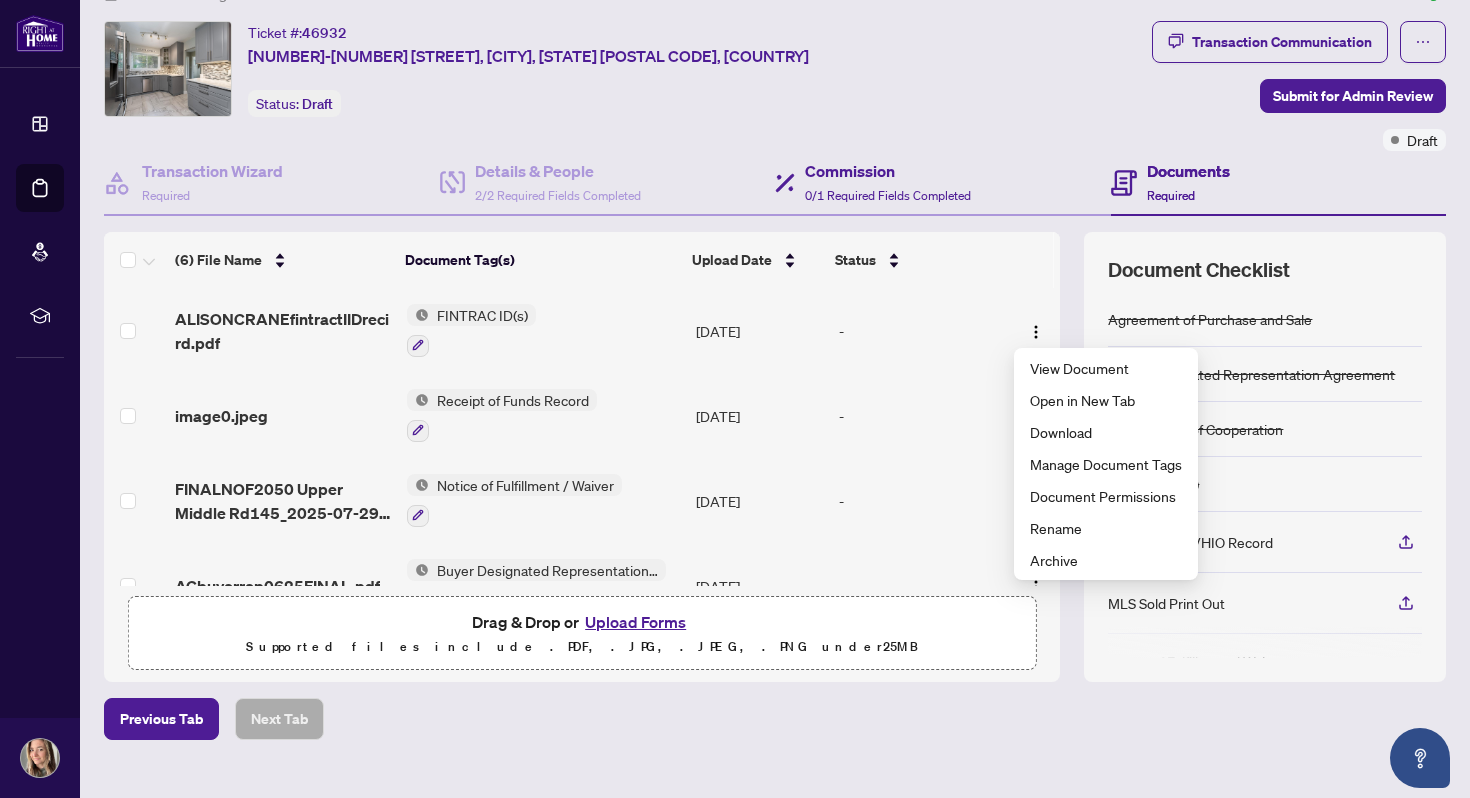 click on "Commission 0/1 Required Fields Completed" at bounding box center [943, 183] 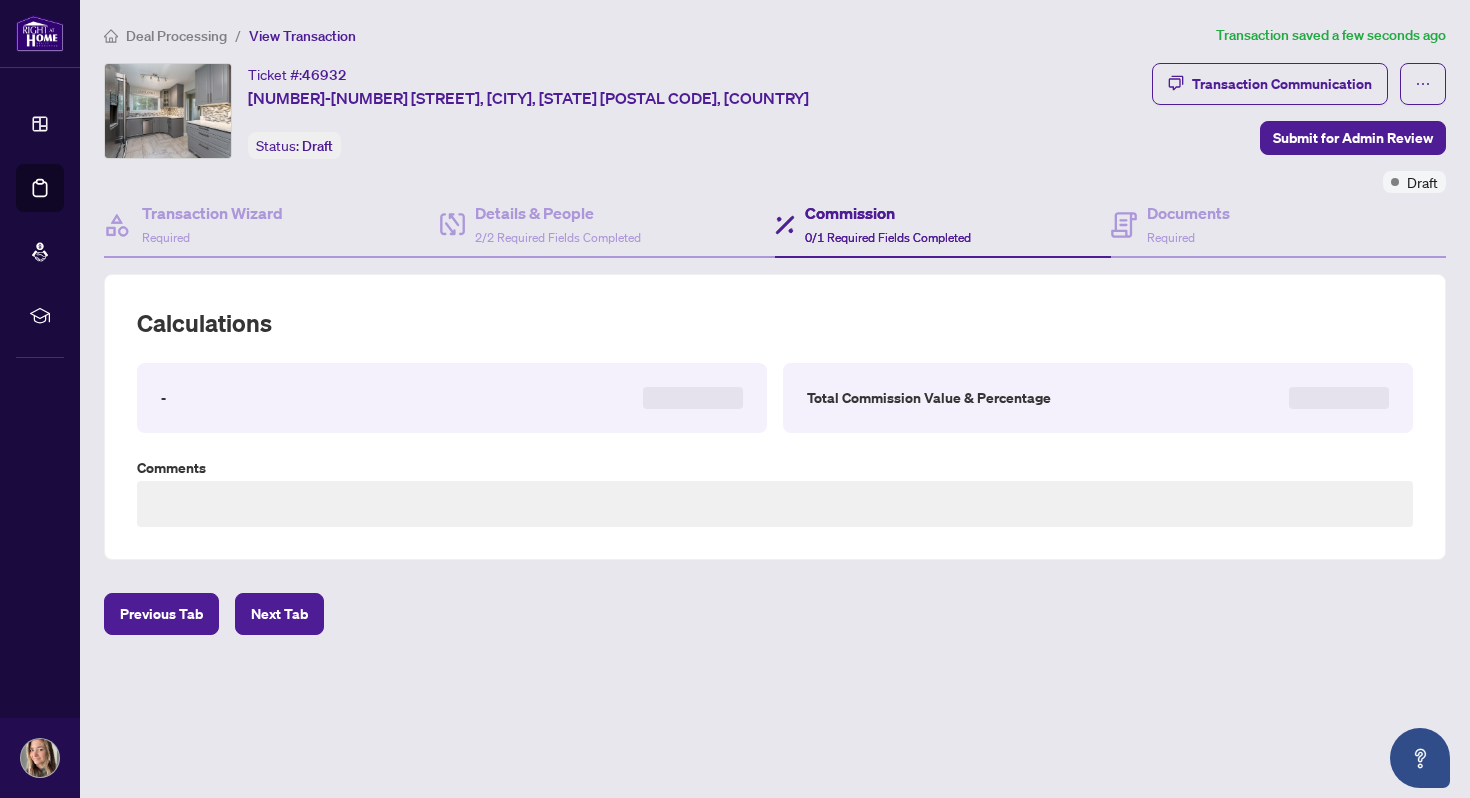 scroll, scrollTop: 0, scrollLeft: 0, axis: both 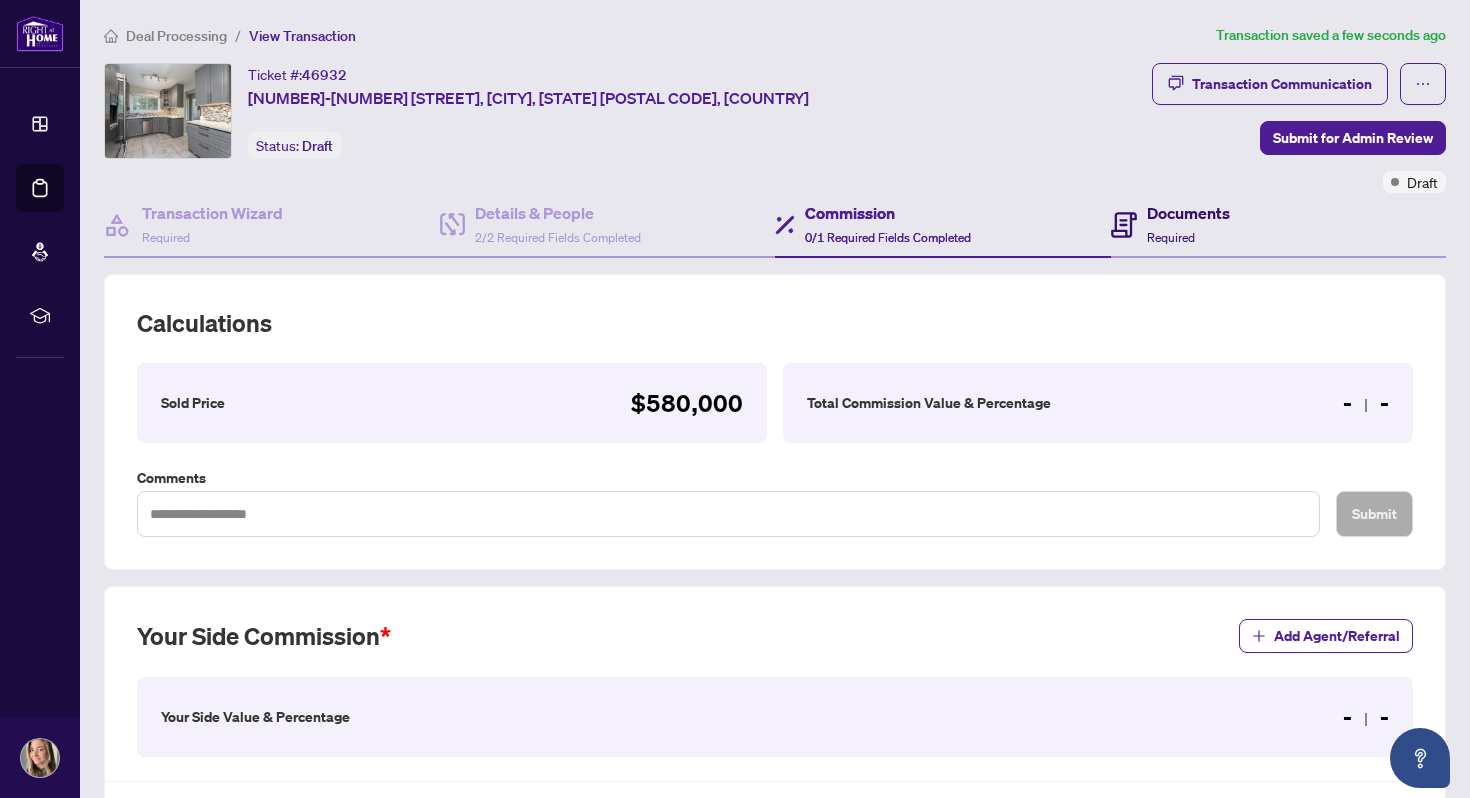 click on "Required" at bounding box center (1171, 237) 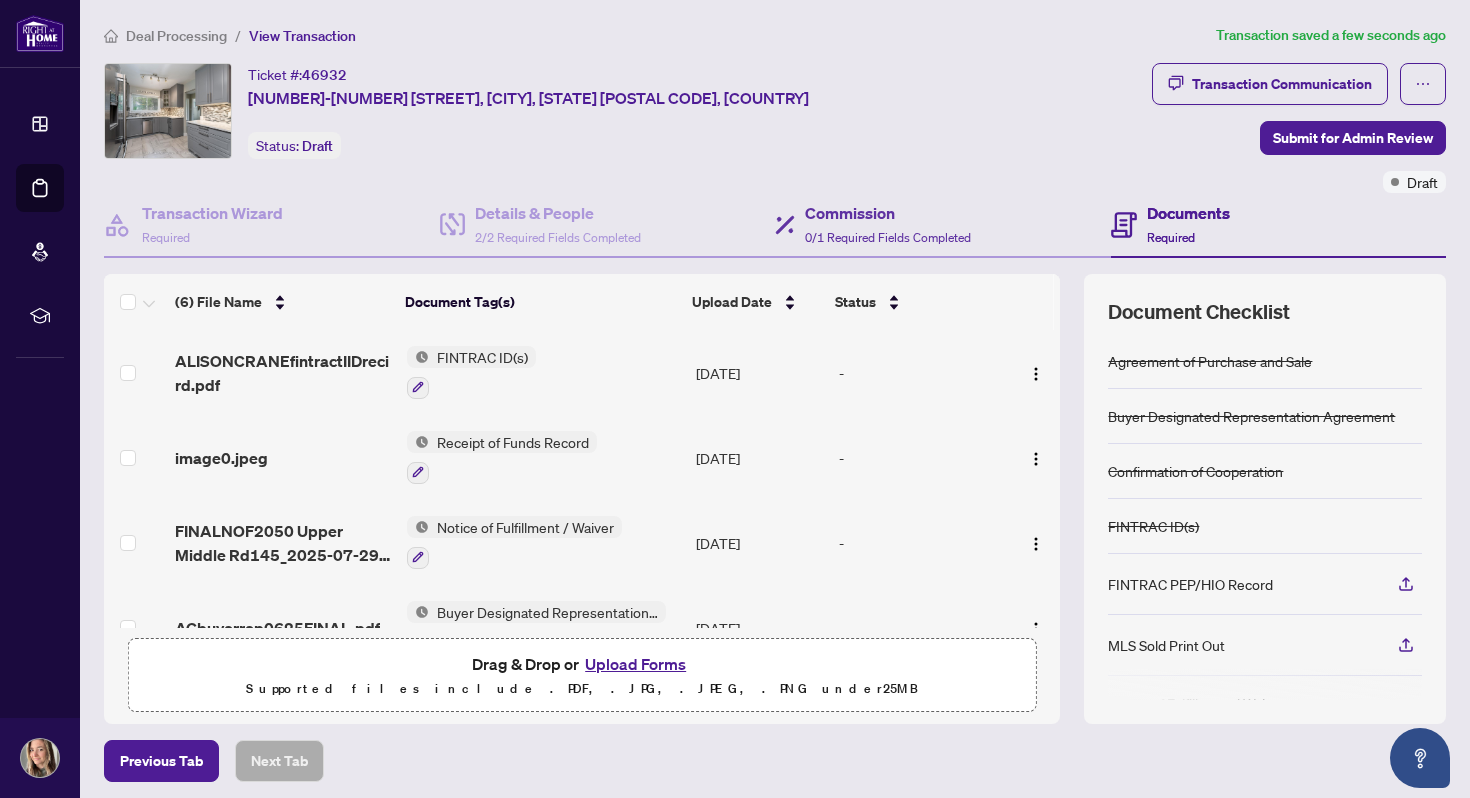 scroll, scrollTop: 76, scrollLeft: 0, axis: vertical 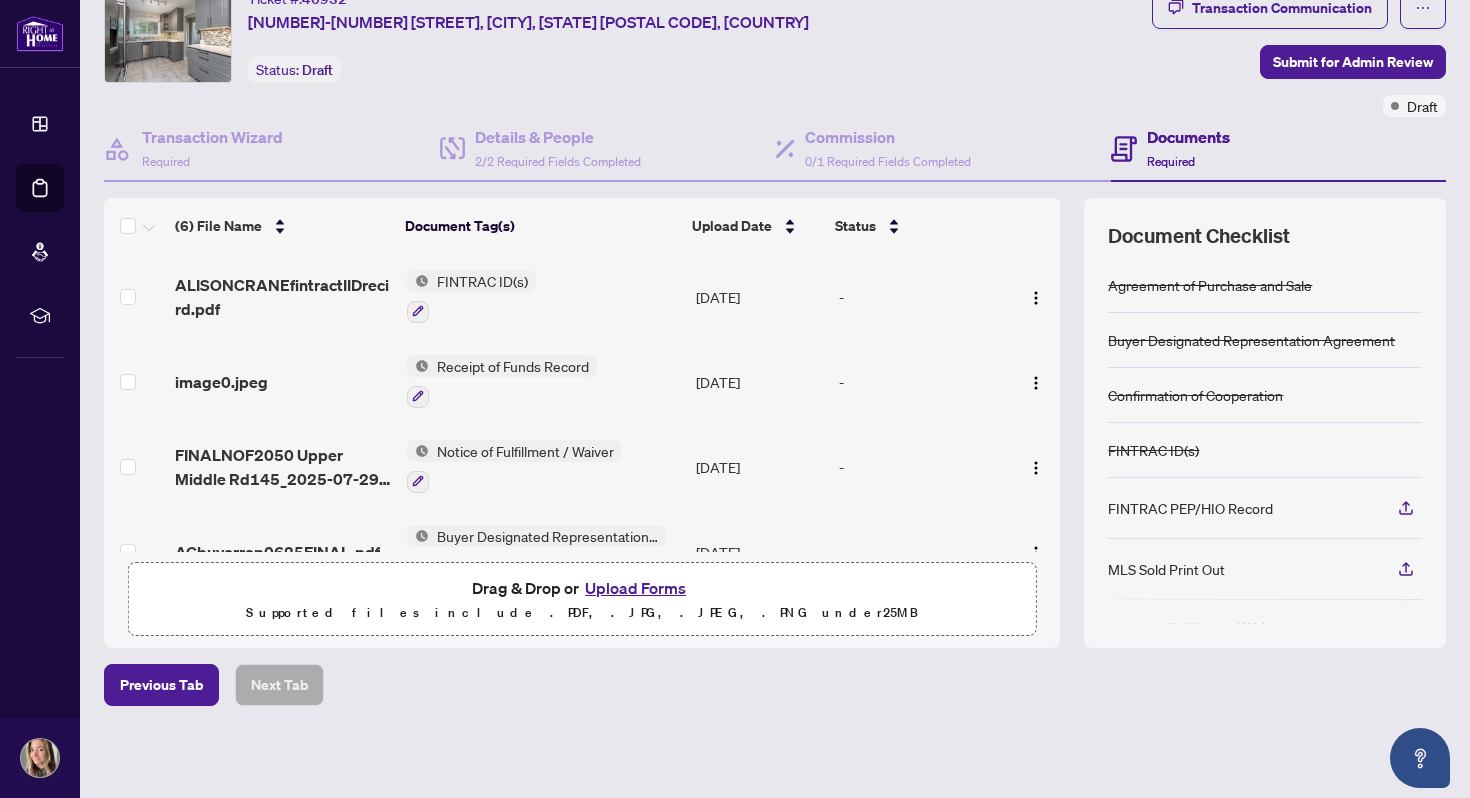click on "FINTRAC ID(s)" at bounding box center [1153, 450] 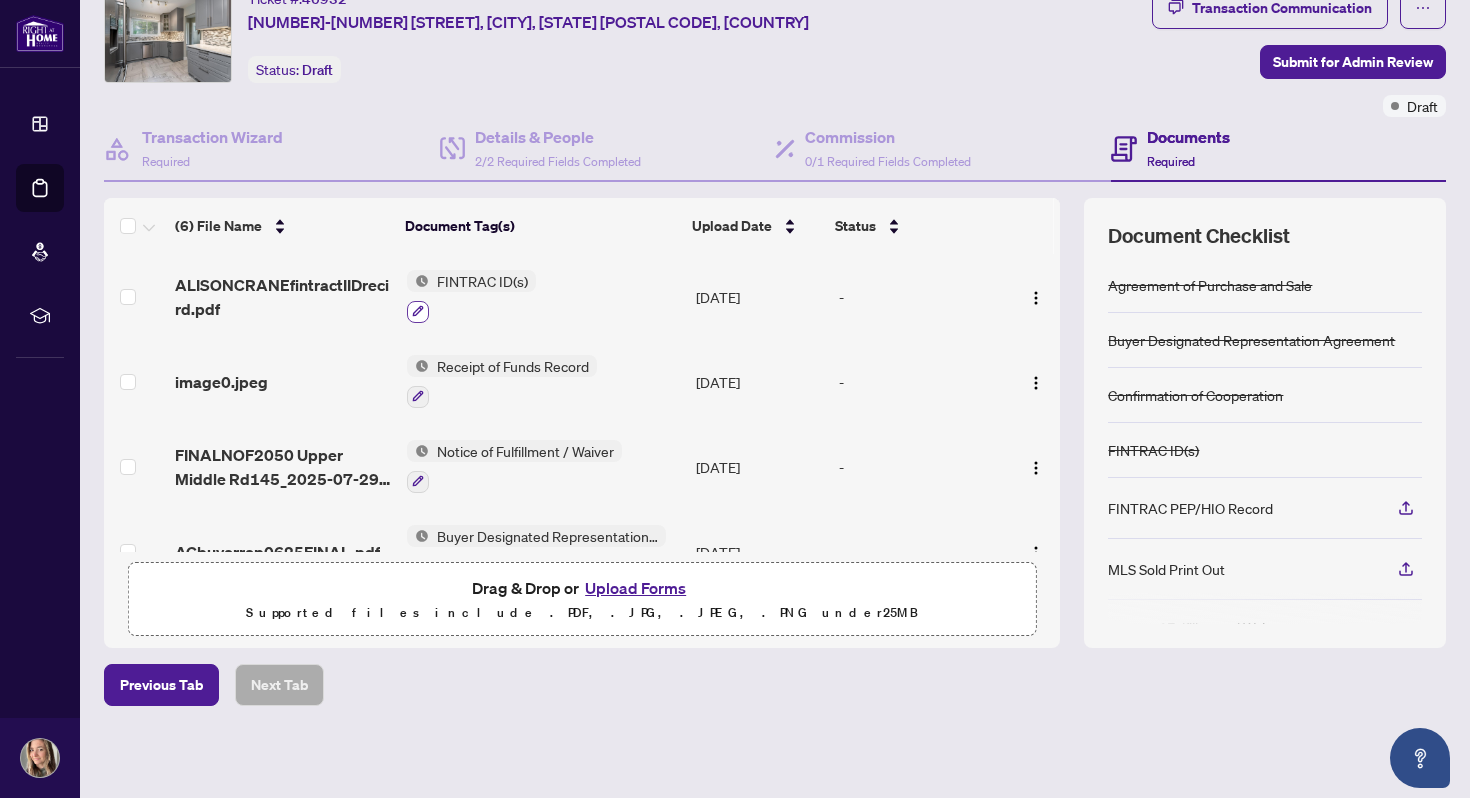 click 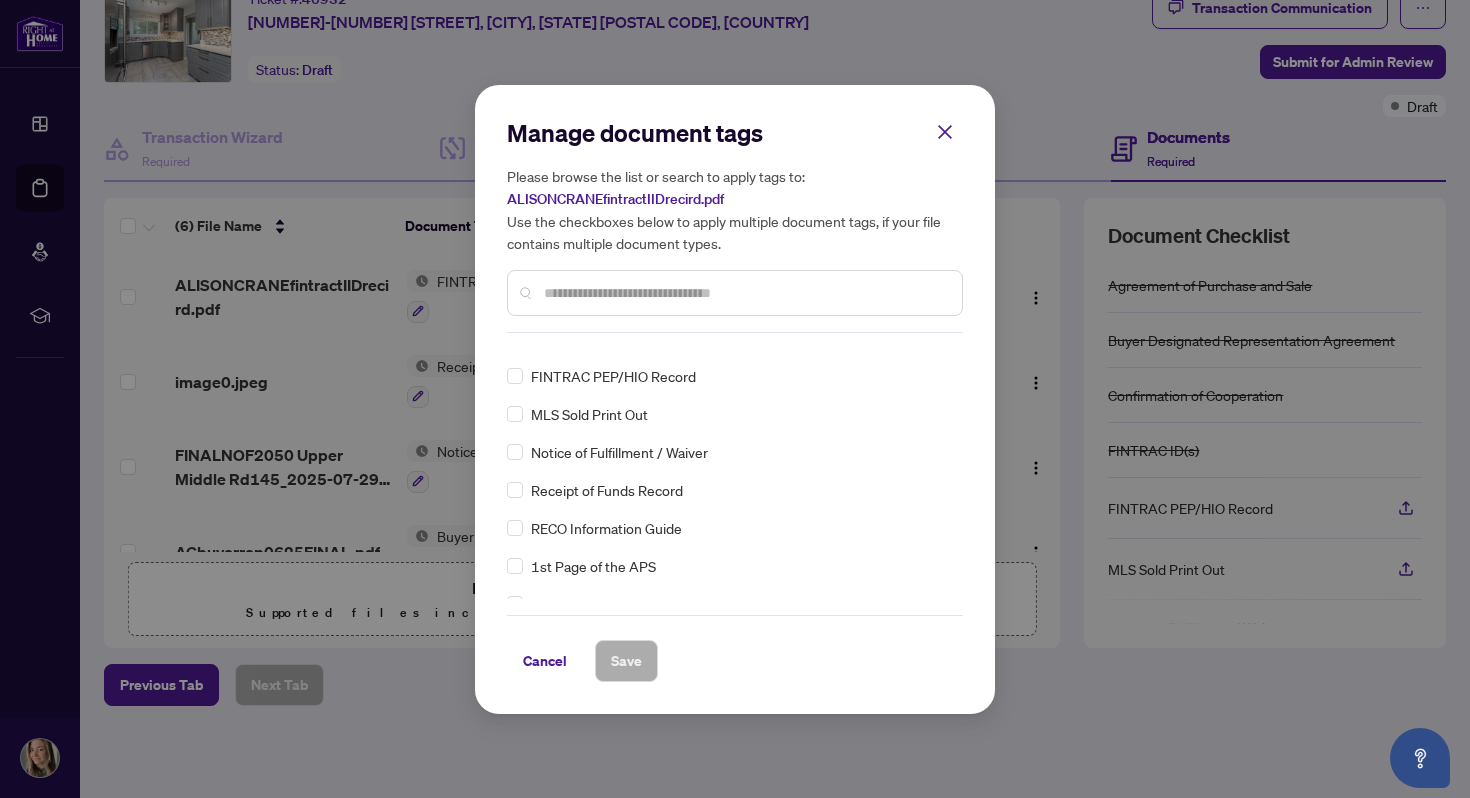 scroll, scrollTop: 0, scrollLeft: 0, axis: both 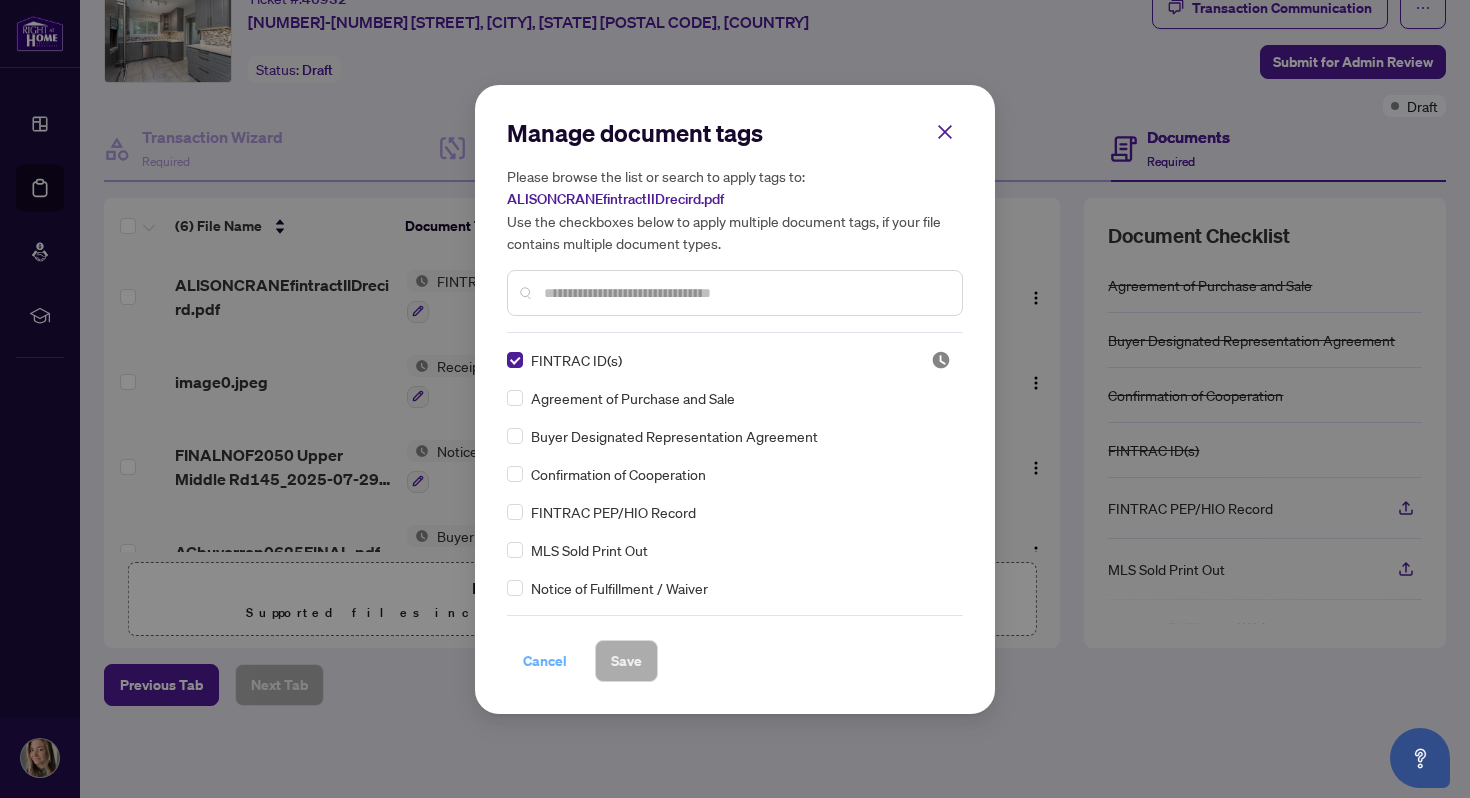 click on "Cancel" at bounding box center (545, 661) 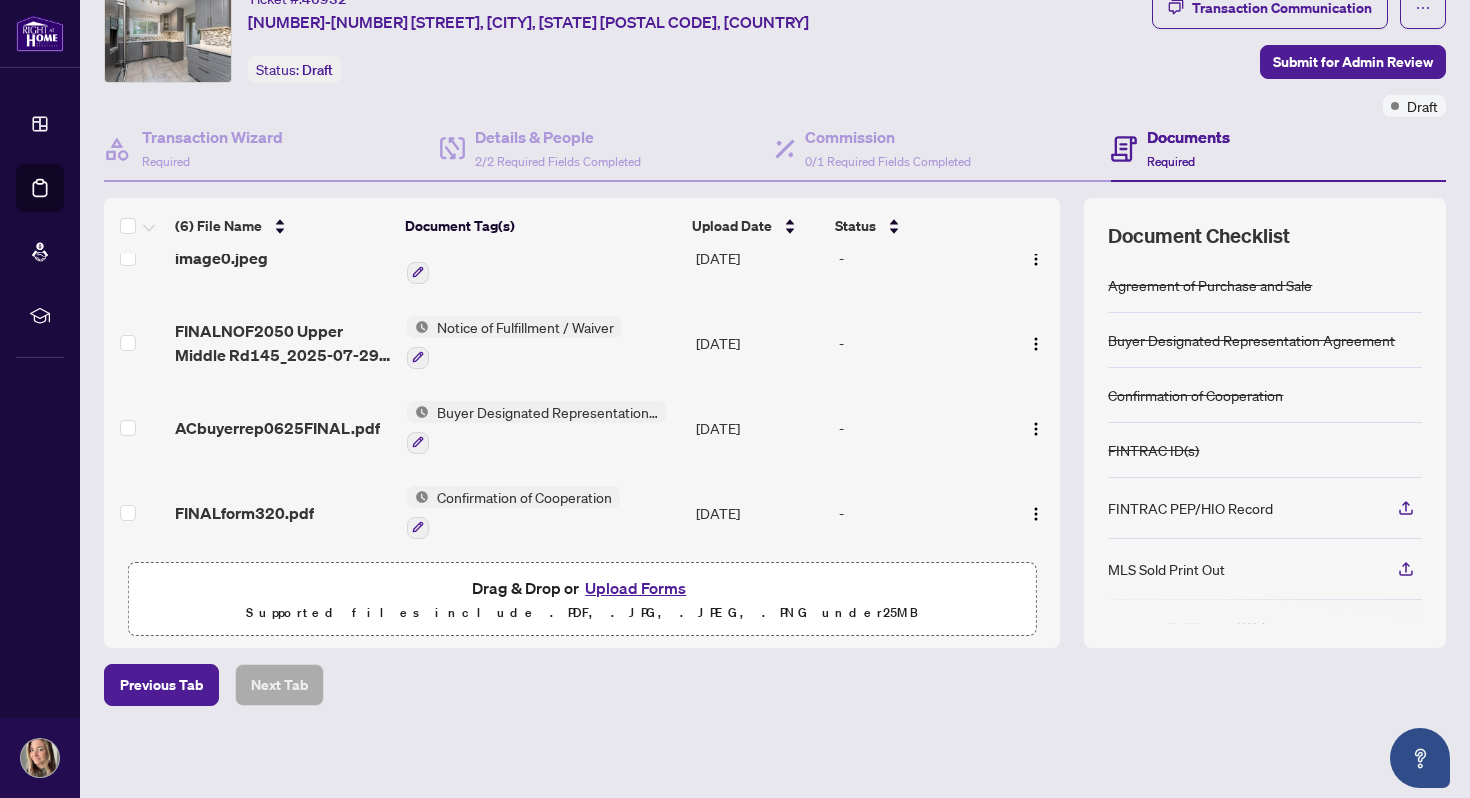 scroll, scrollTop: 0, scrollLeft: 0, axis: both 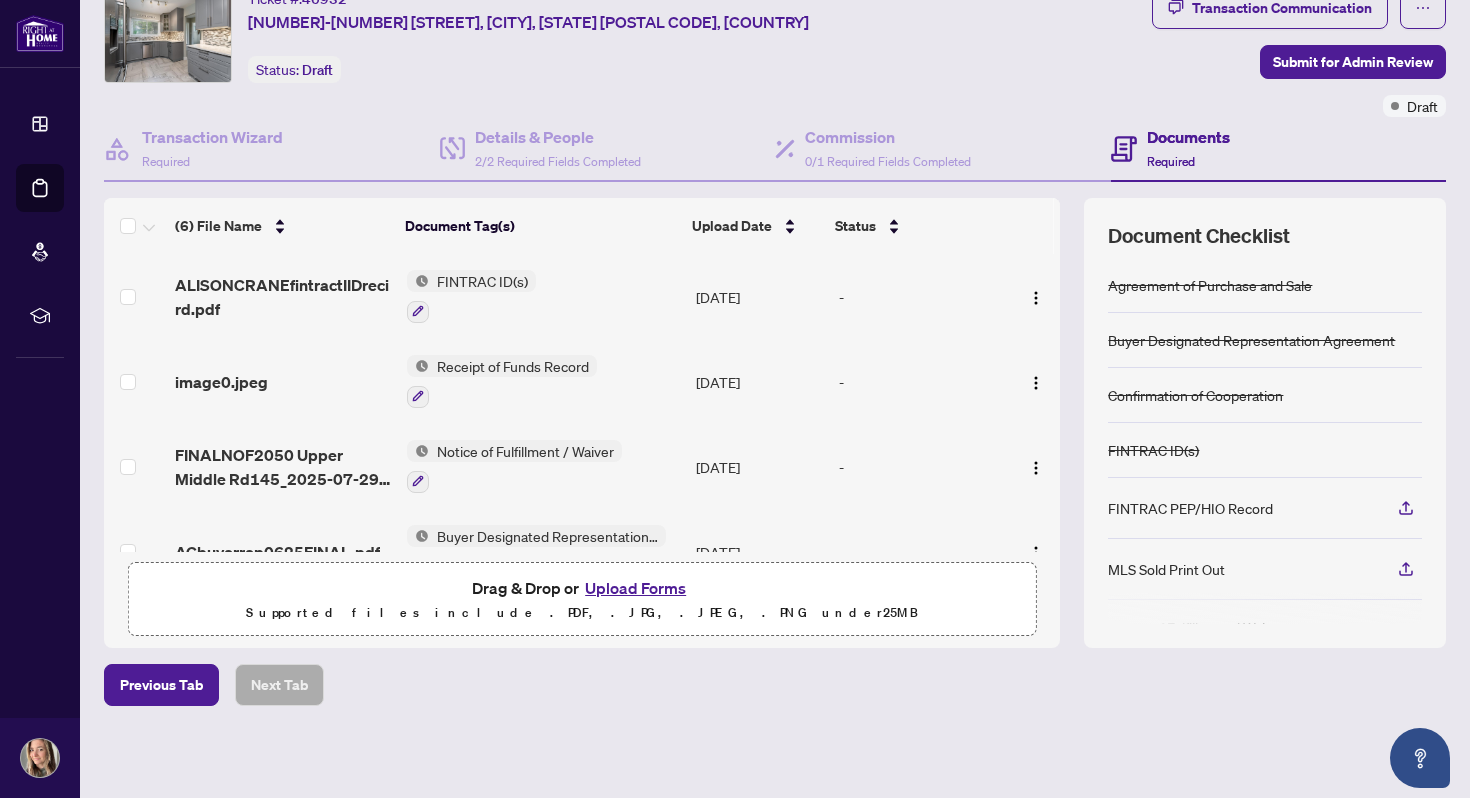 click on "FINTRAC ID(s)" at bounding box center [482, 281] 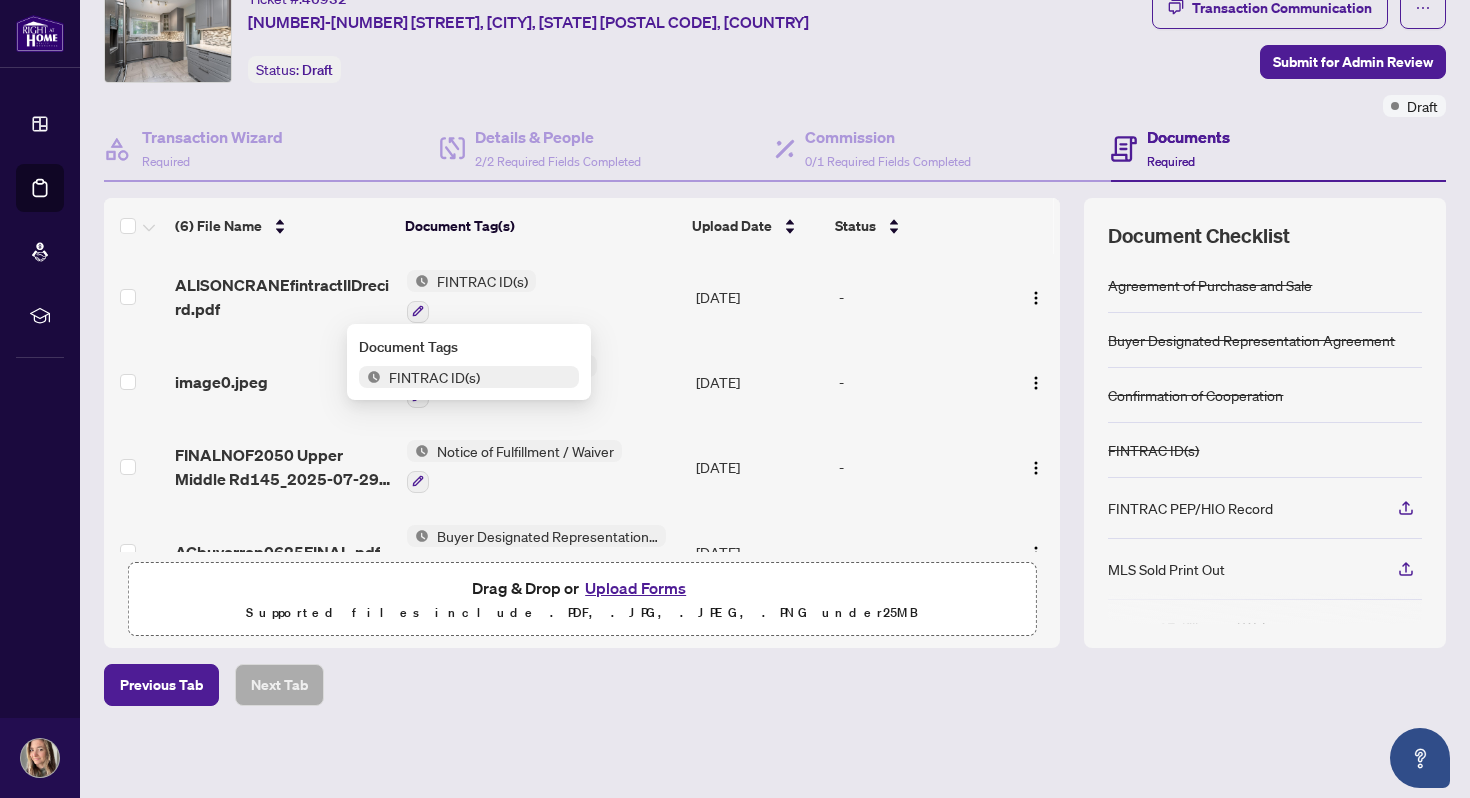 click on "Ticket #: [NUMBER] [NUMBER] [STREET], [CITY], [STATE] [COUNTRY] Status: Draft" at bounding box center [624, 35] 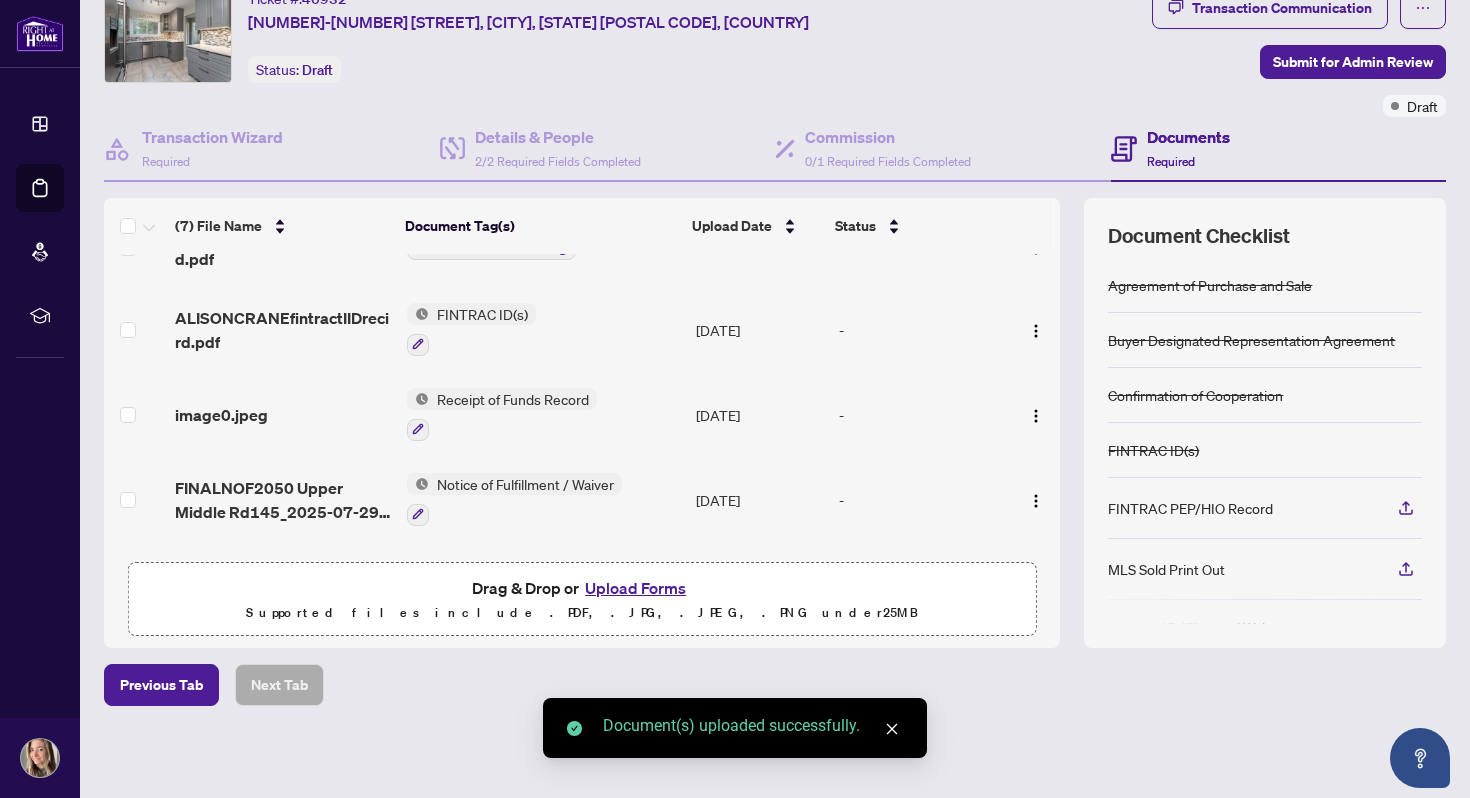 scroll, scrollTop: 0, scrollLeft: 0, axis: both 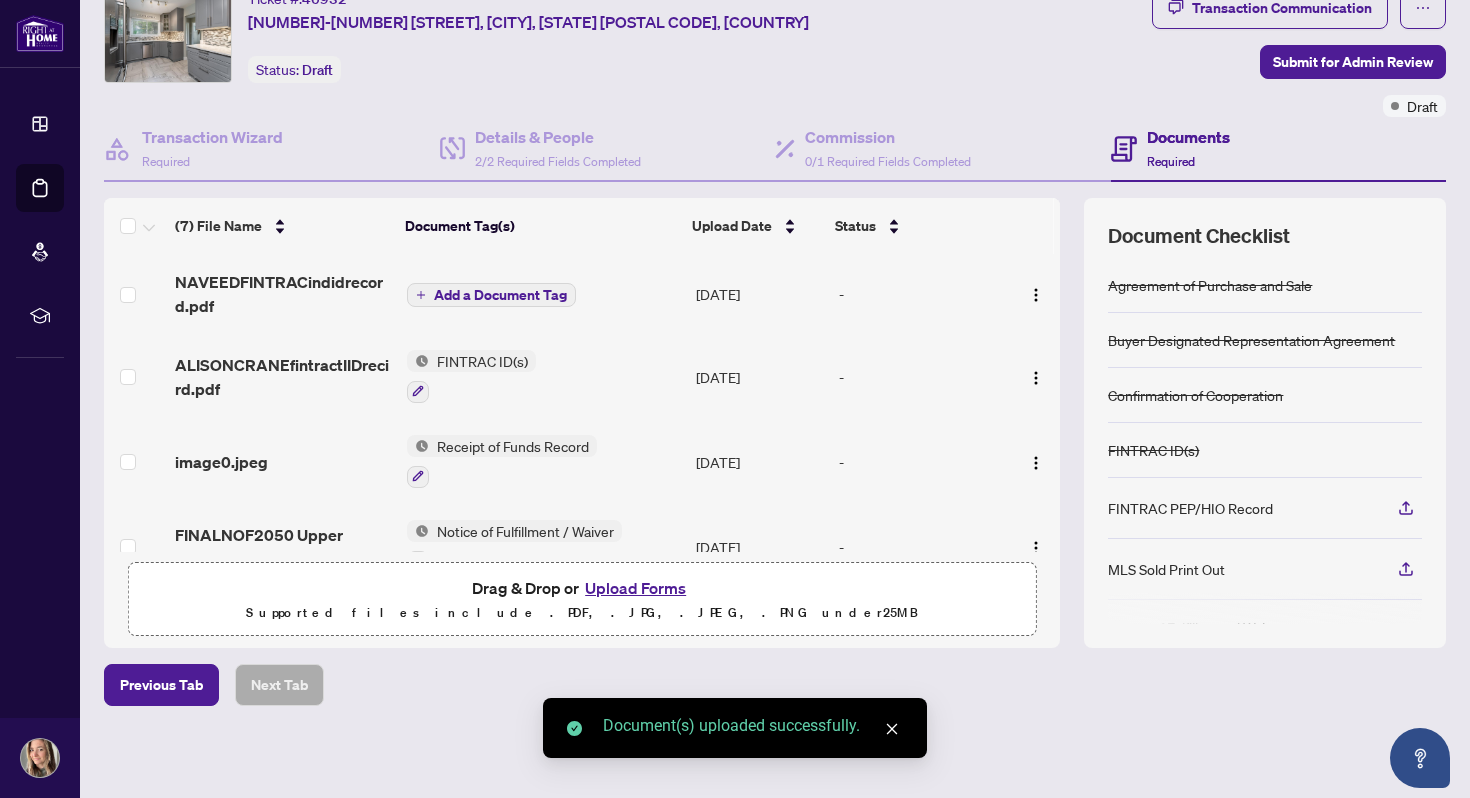 click on "Add a Document Tag" at bounding box center (500, 295) 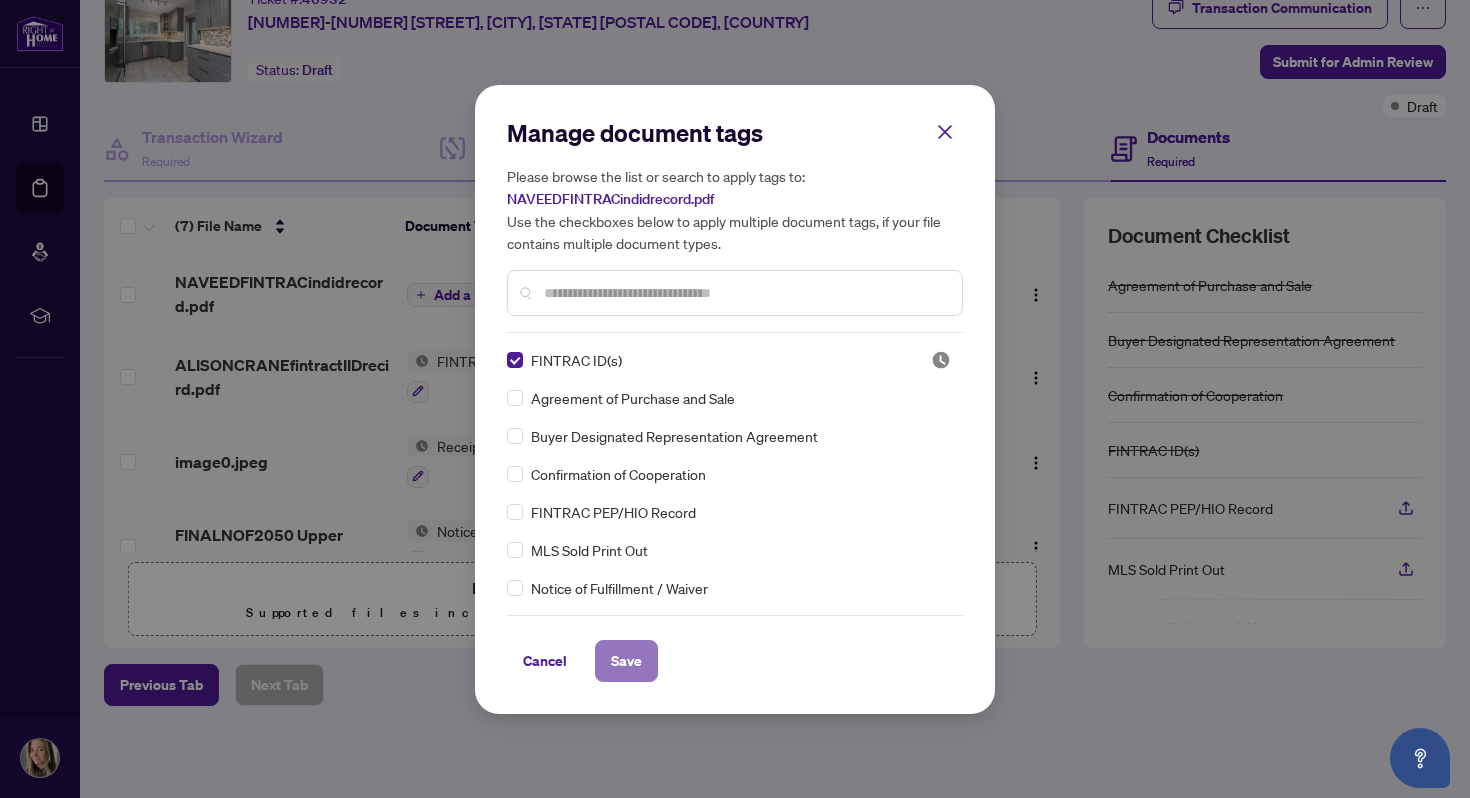 click on "Save" at bounding box center (626, 661) 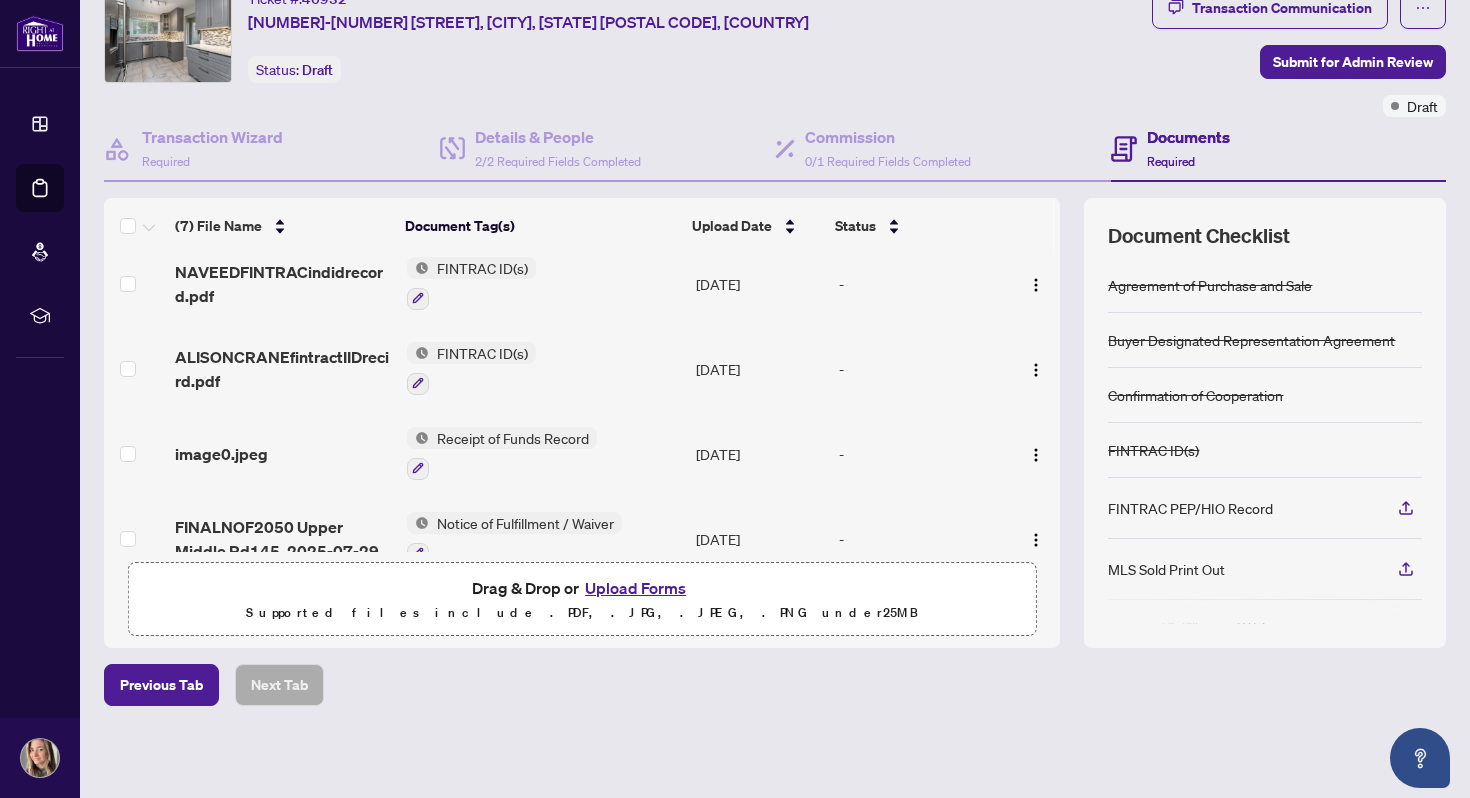 scroll, scrollTop: 0, scrollLeft: 0, axis: both 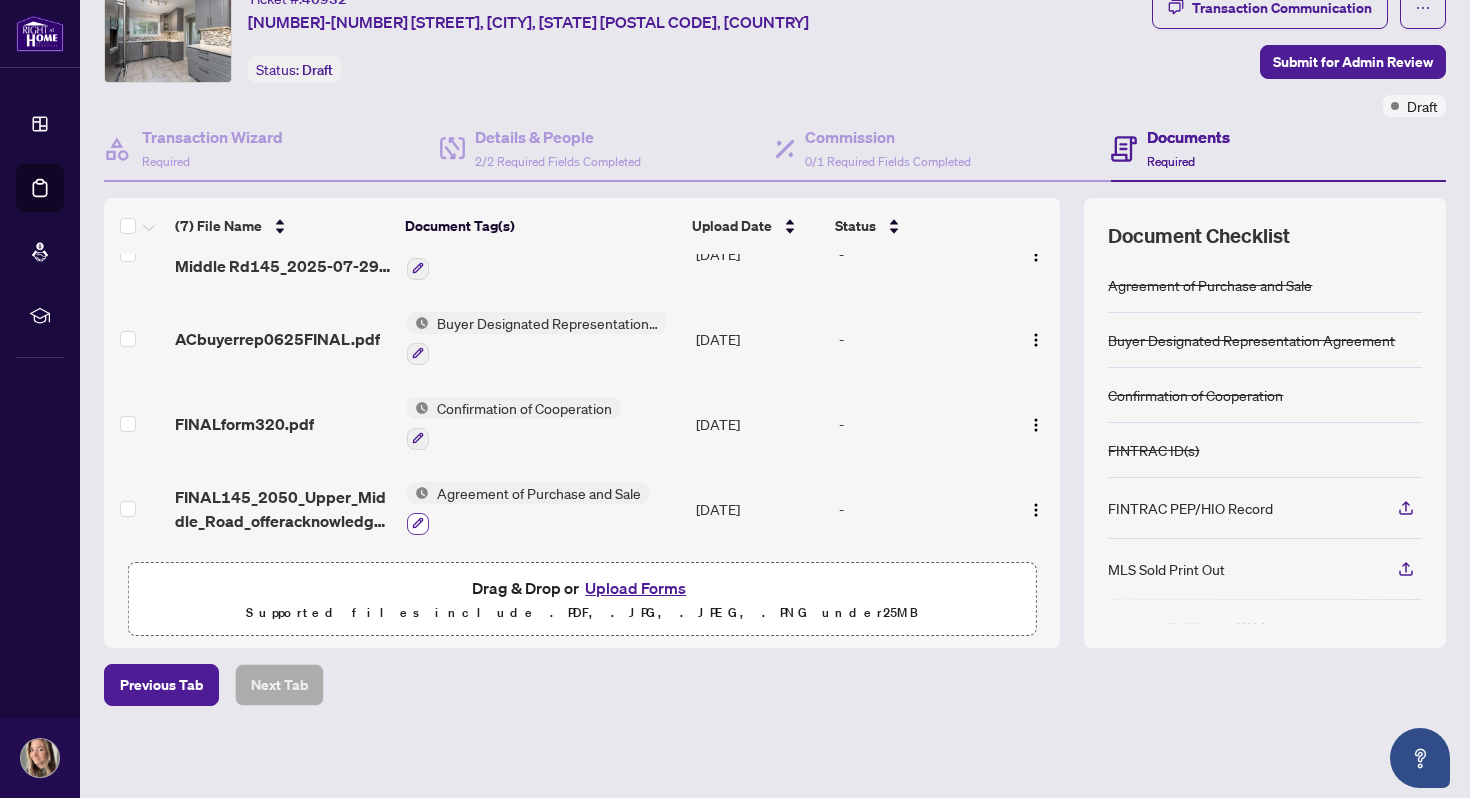 click at bounding box center (418, 524) 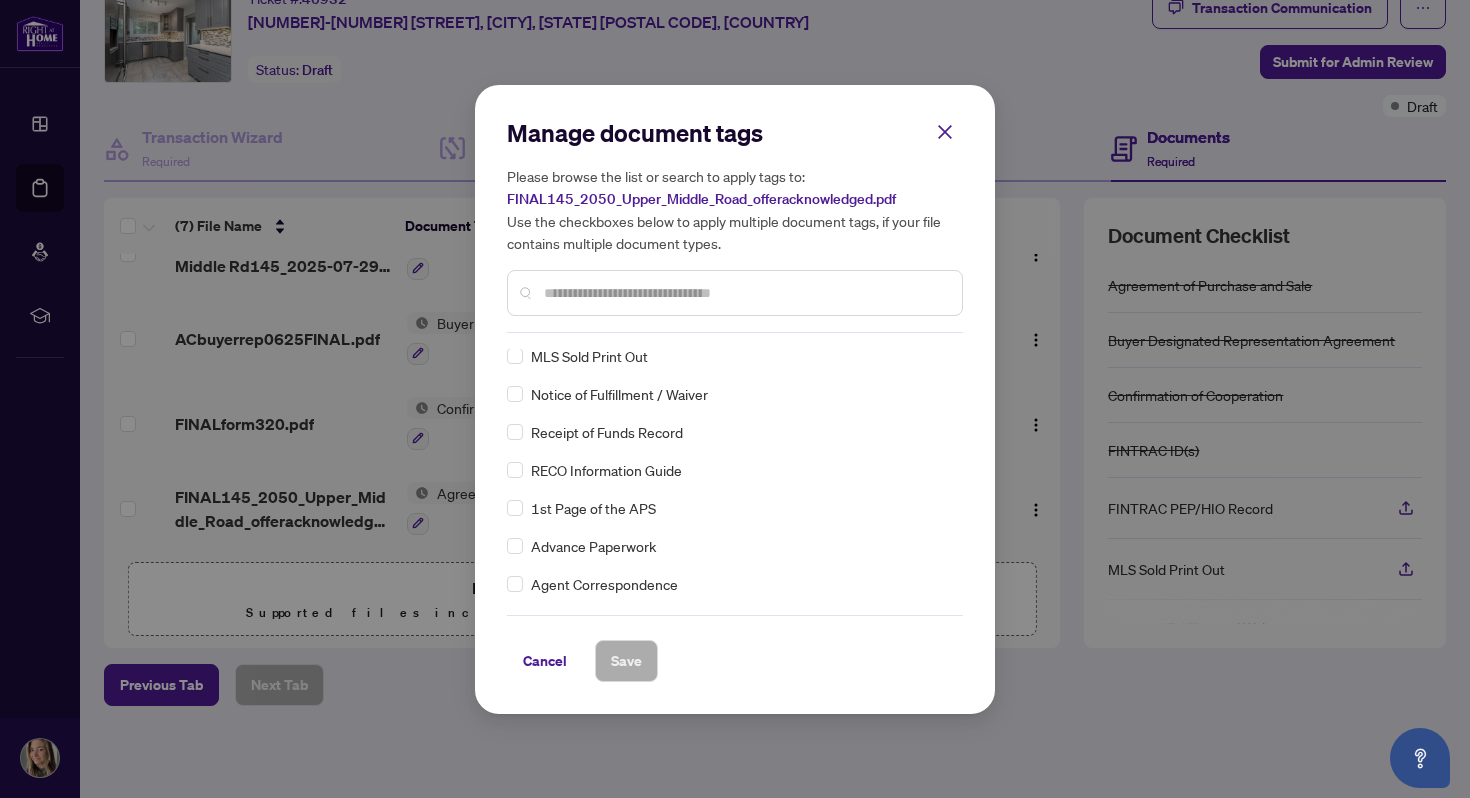scroll, scrollTop: 201, scrollLeft: 0, axis: vertical 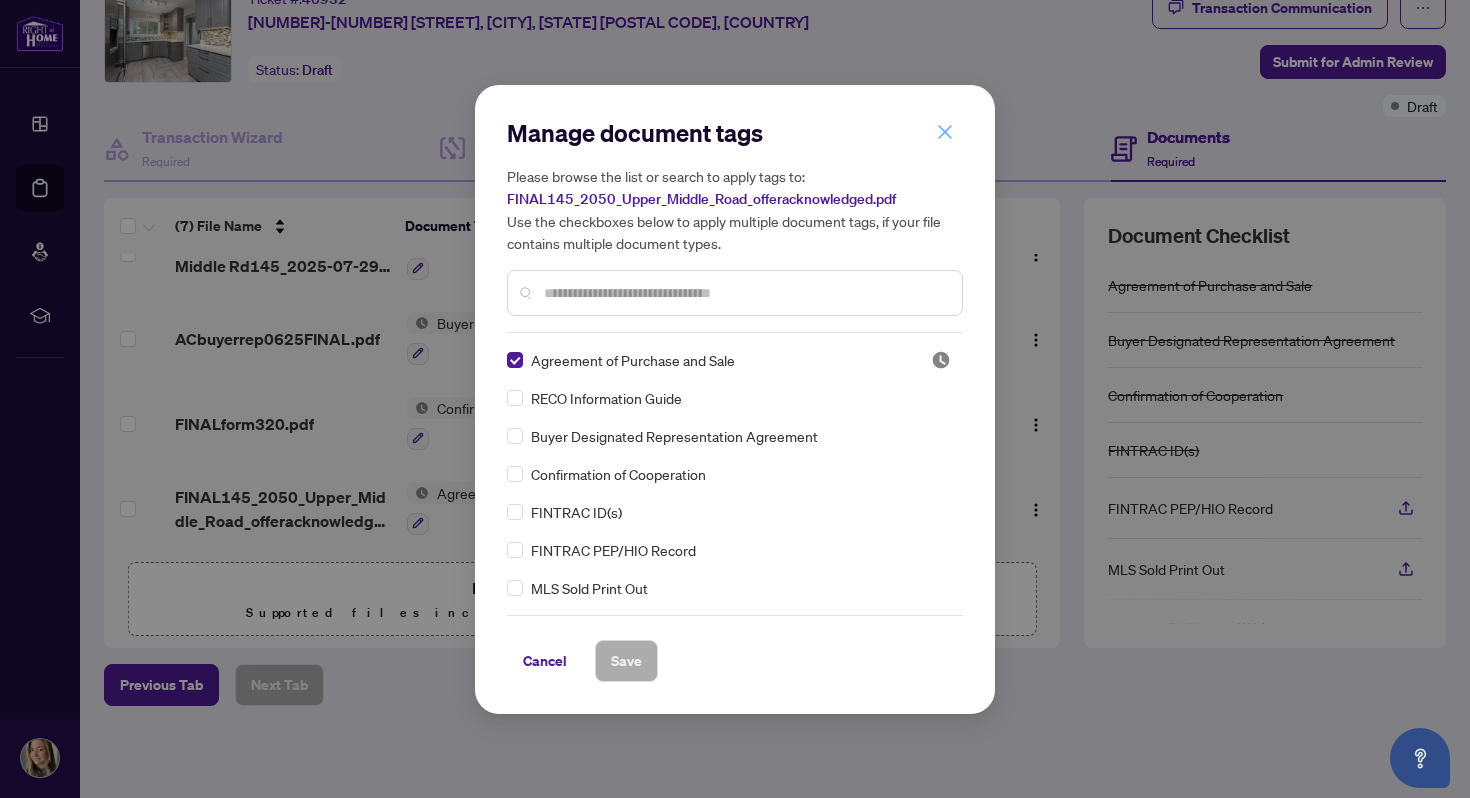 click 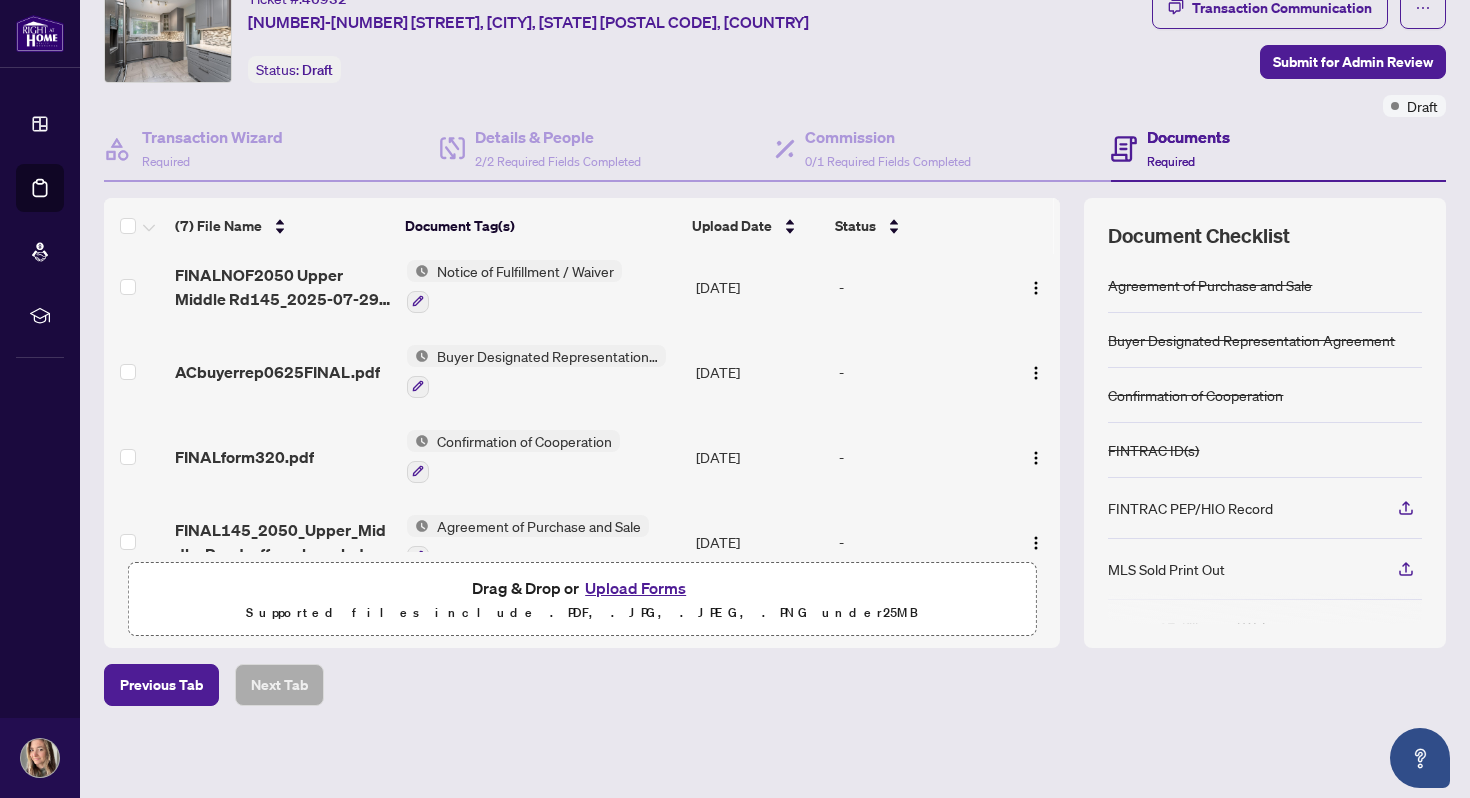 scroll, scrollTop: 278, scrollLeft: 0, axis: vertical 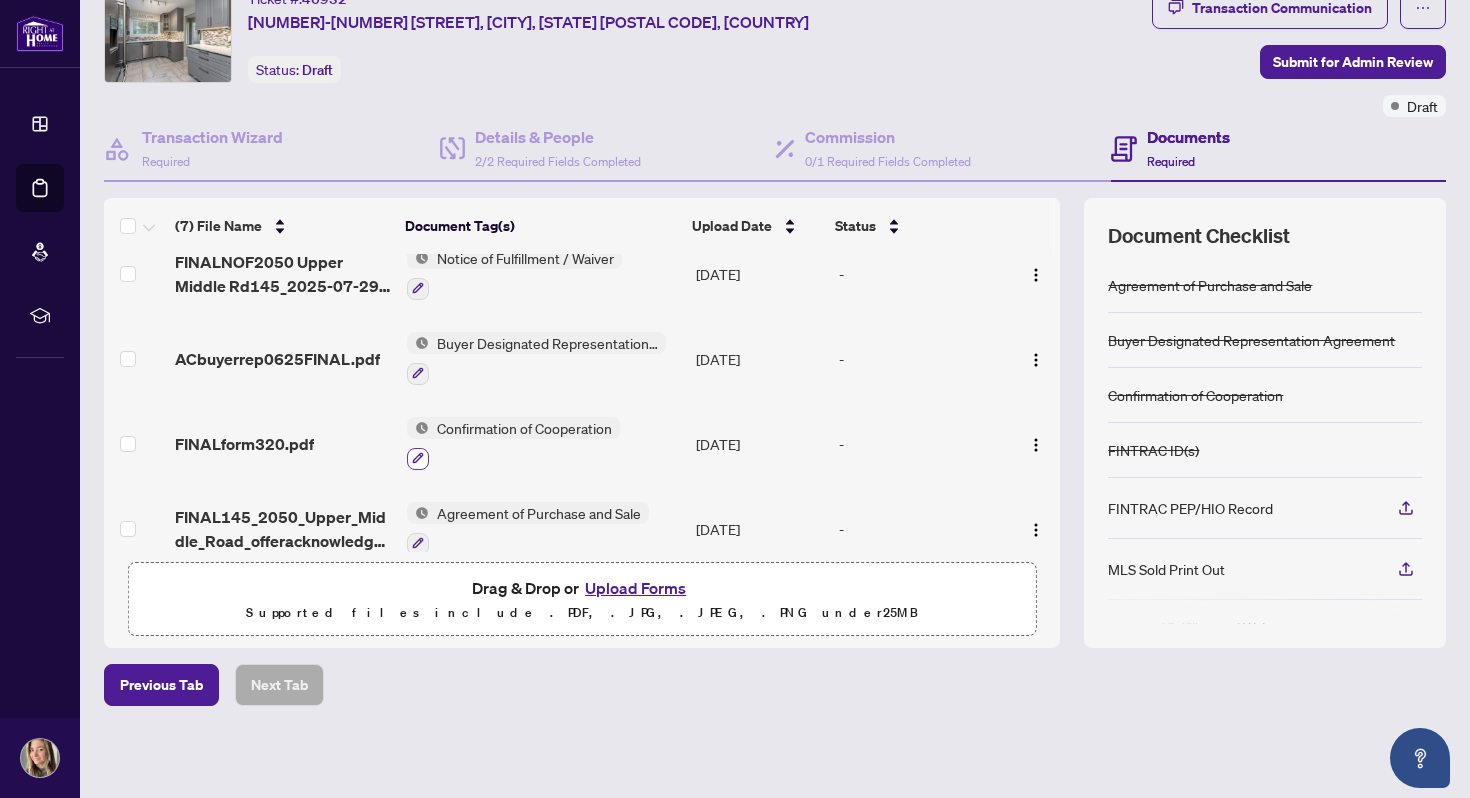 click 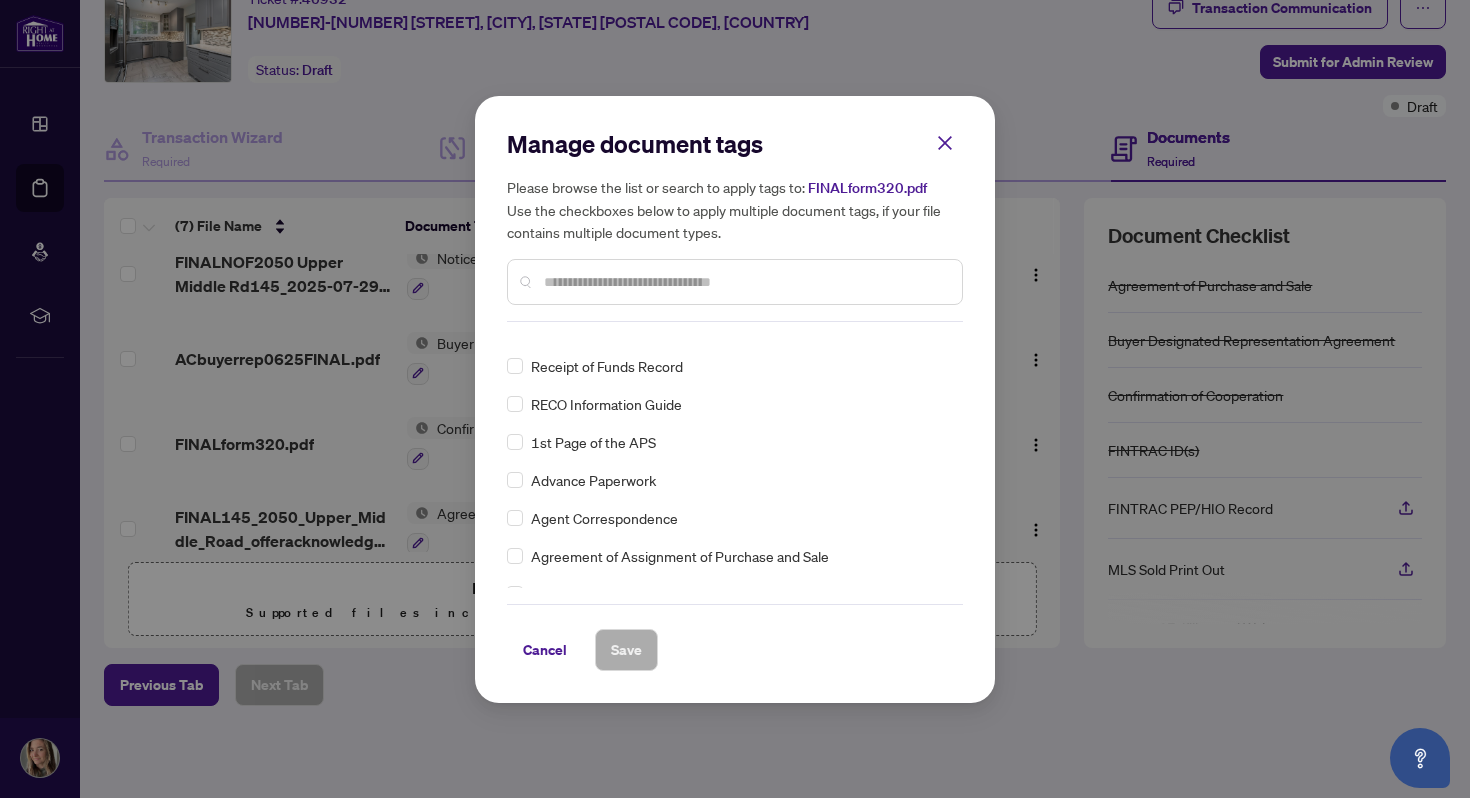 scroll, scrollTop: 248, scrollLeft: 0, axis: vertical 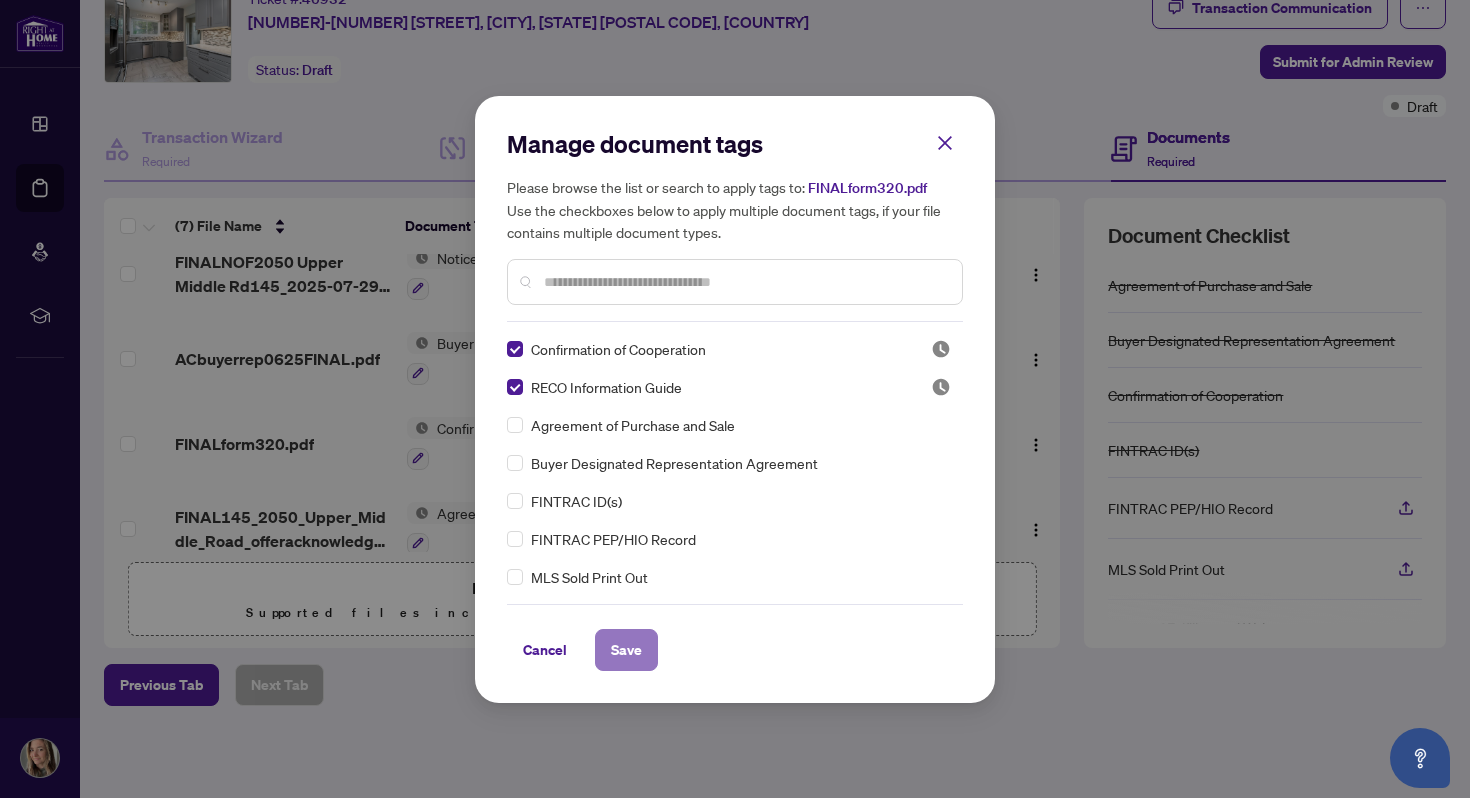 click on "Save" at bounding box center (626, 650) 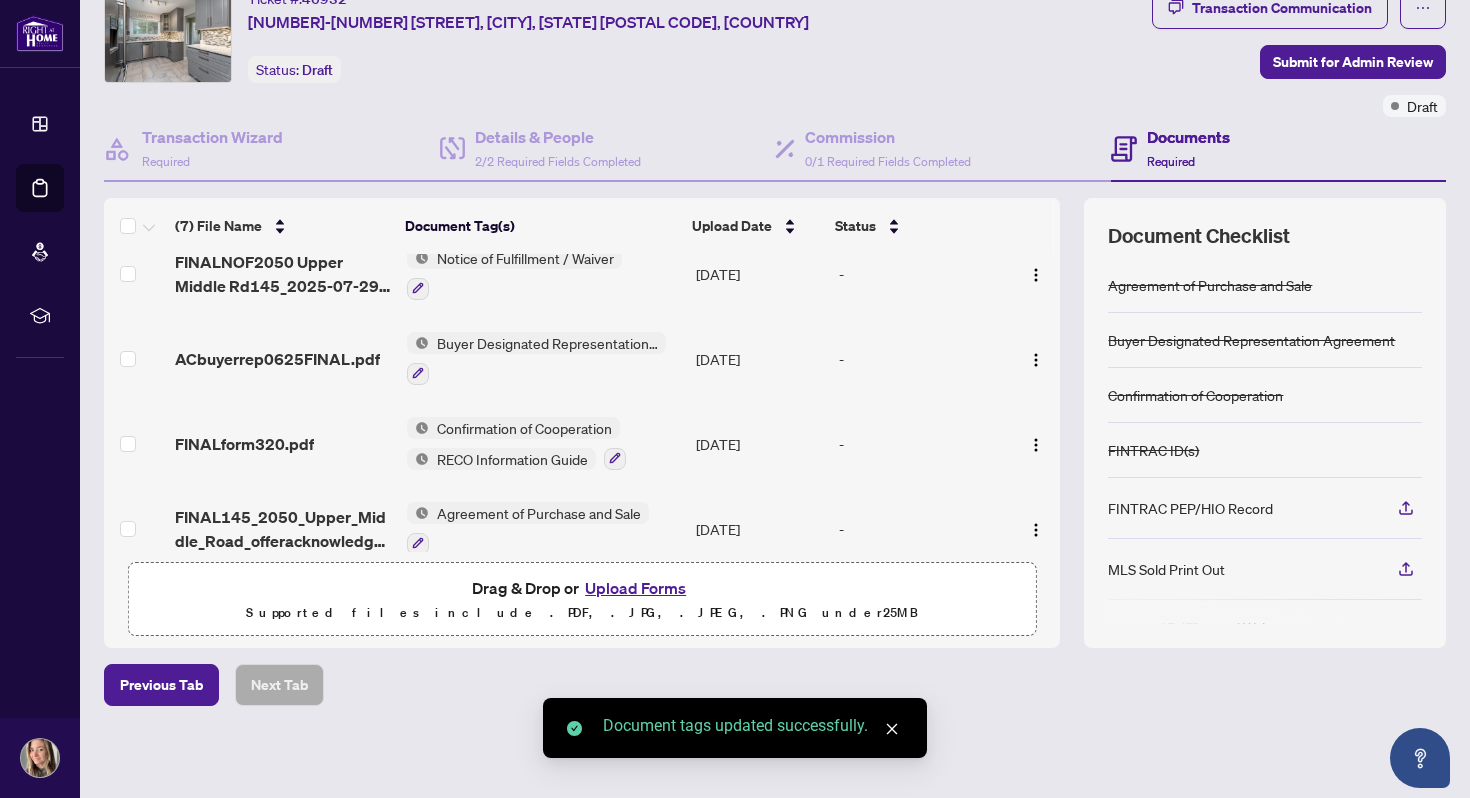 scroll, scrollTop: 299, scrollLeft: 0, axis: vertical 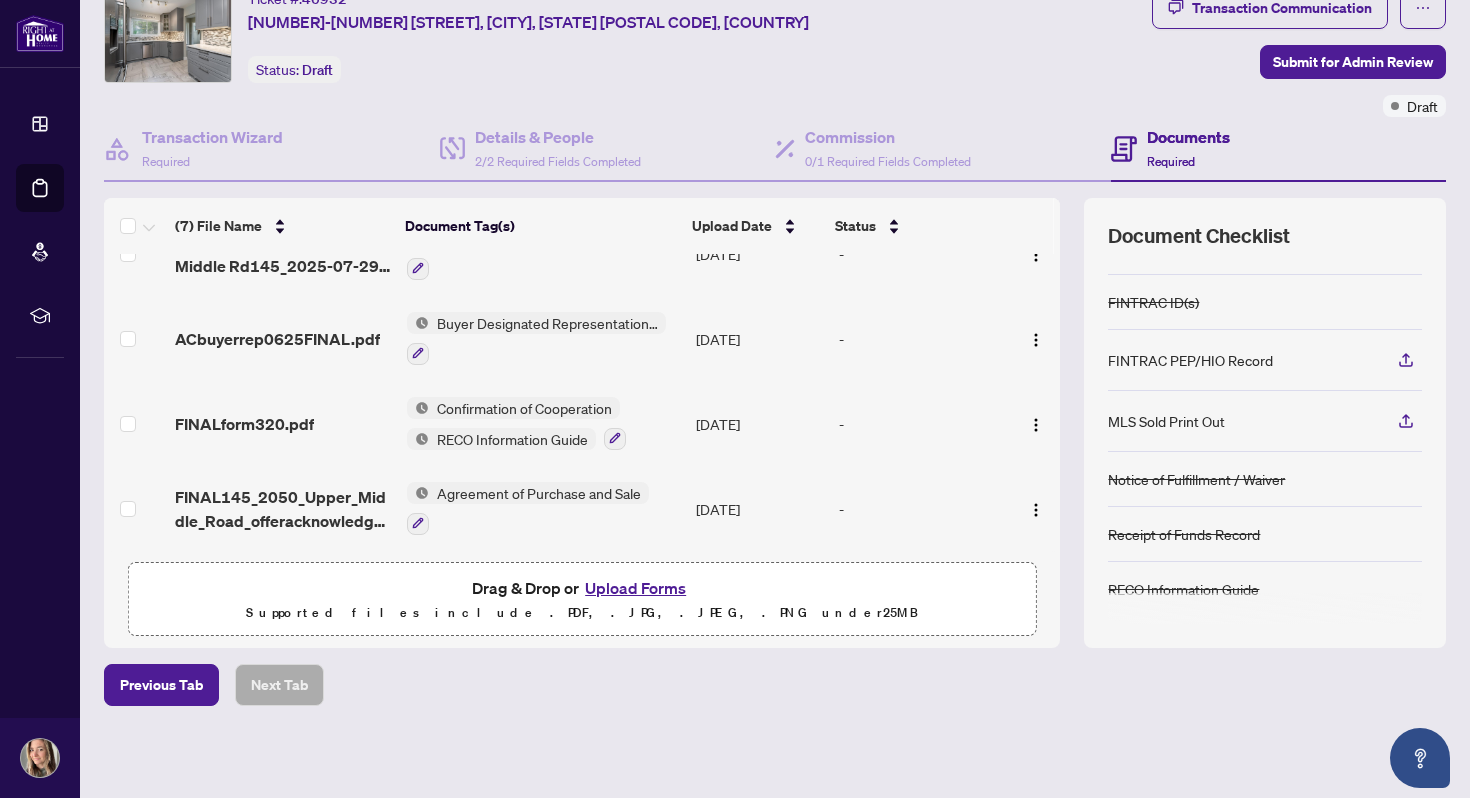 click on "Confirmation of Cooperation RECO Information Guide" at bounding box center (516, 423) 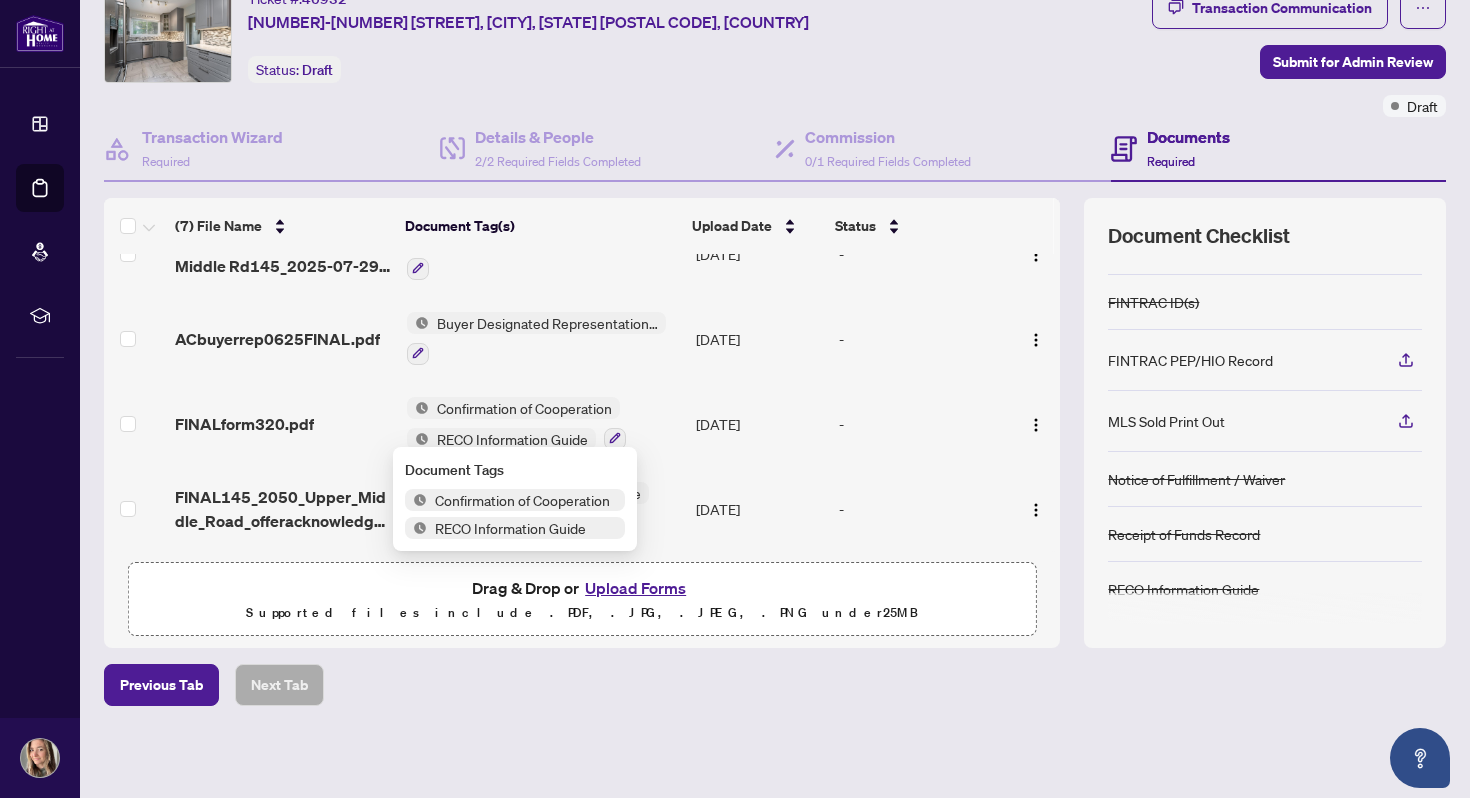 click on "RECO Information Guide" at bounding box center [510, 528] 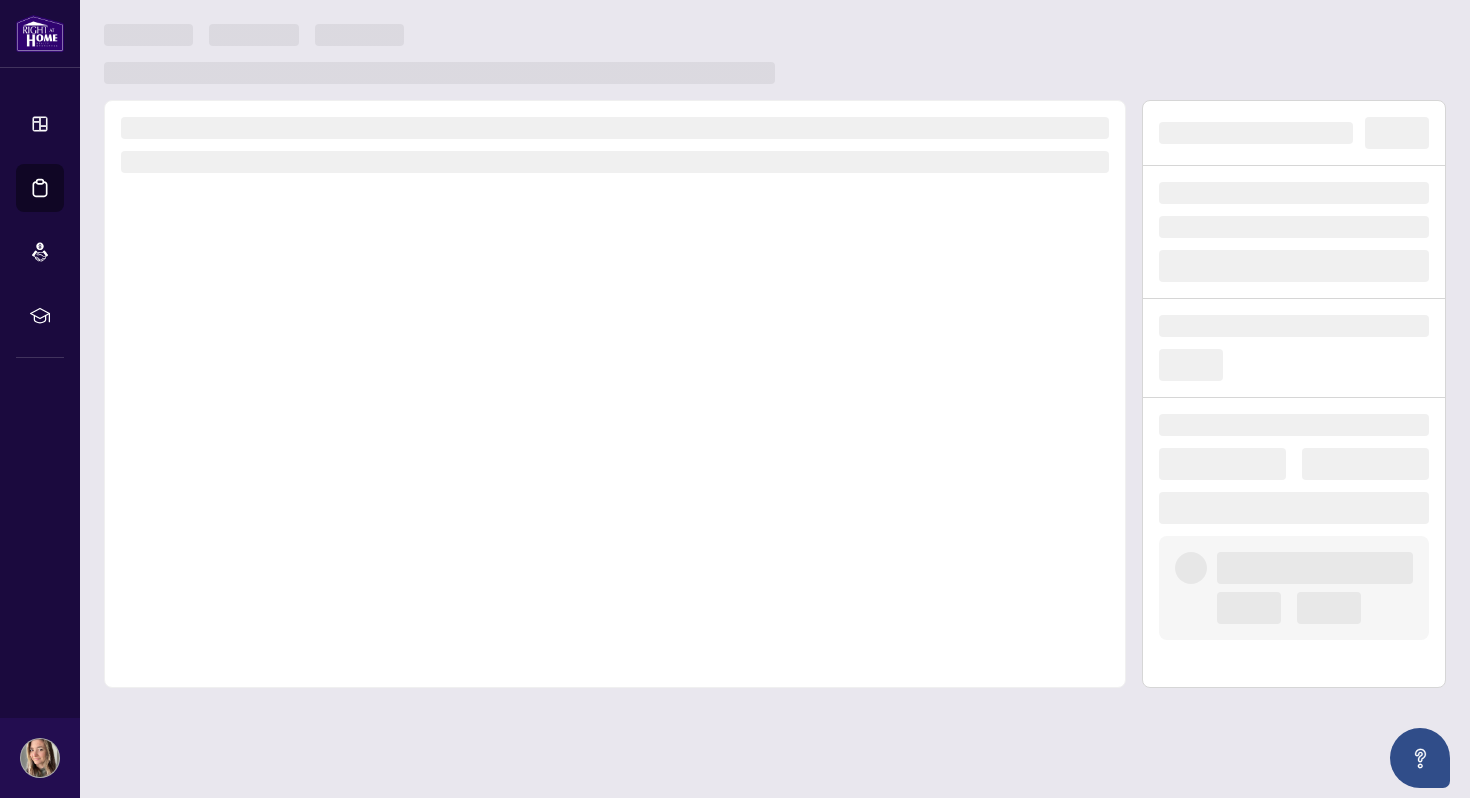 scroll, scrollTop: 0, scrollLeft: 0, axis: both 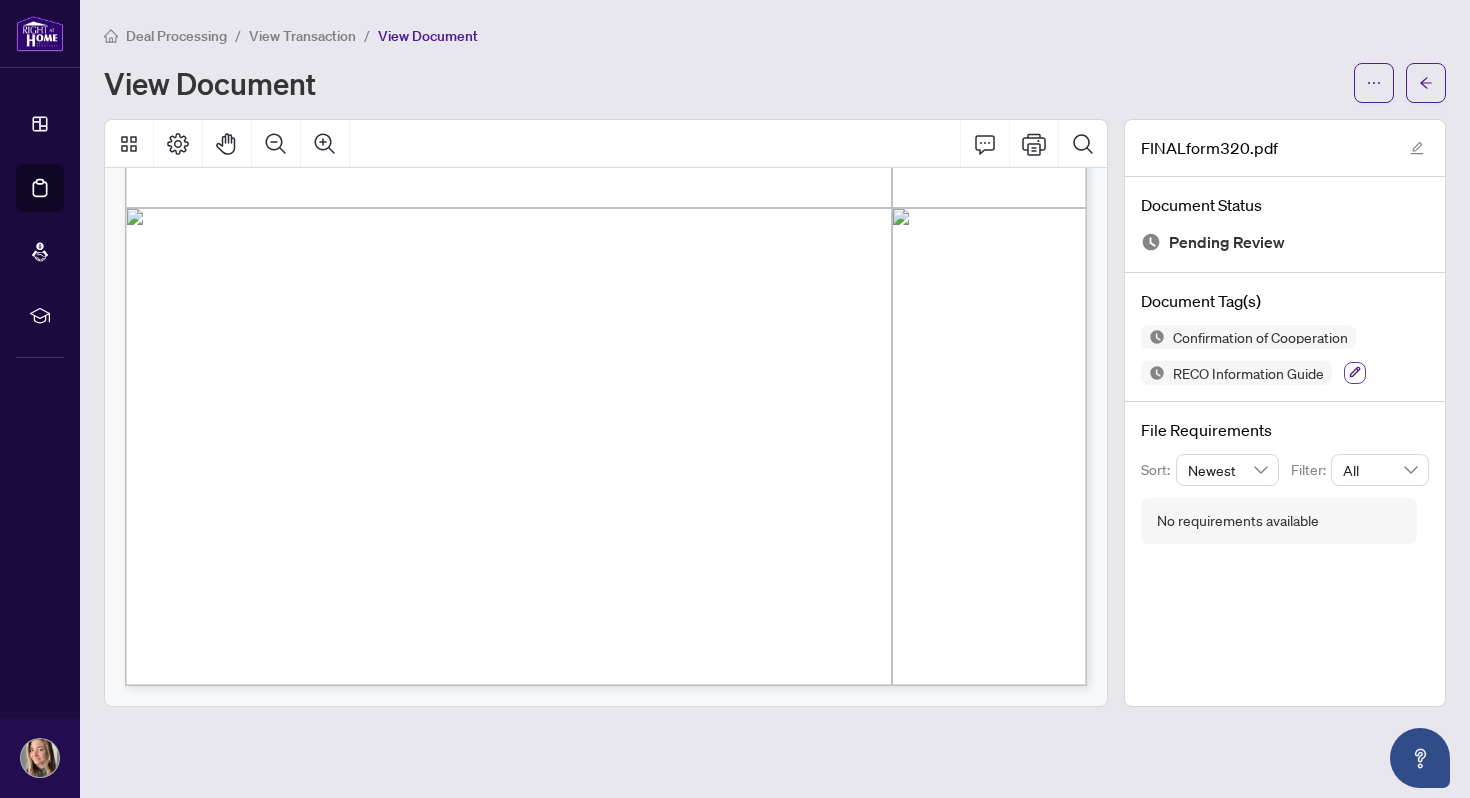 click at bounding box center [1355, 373] 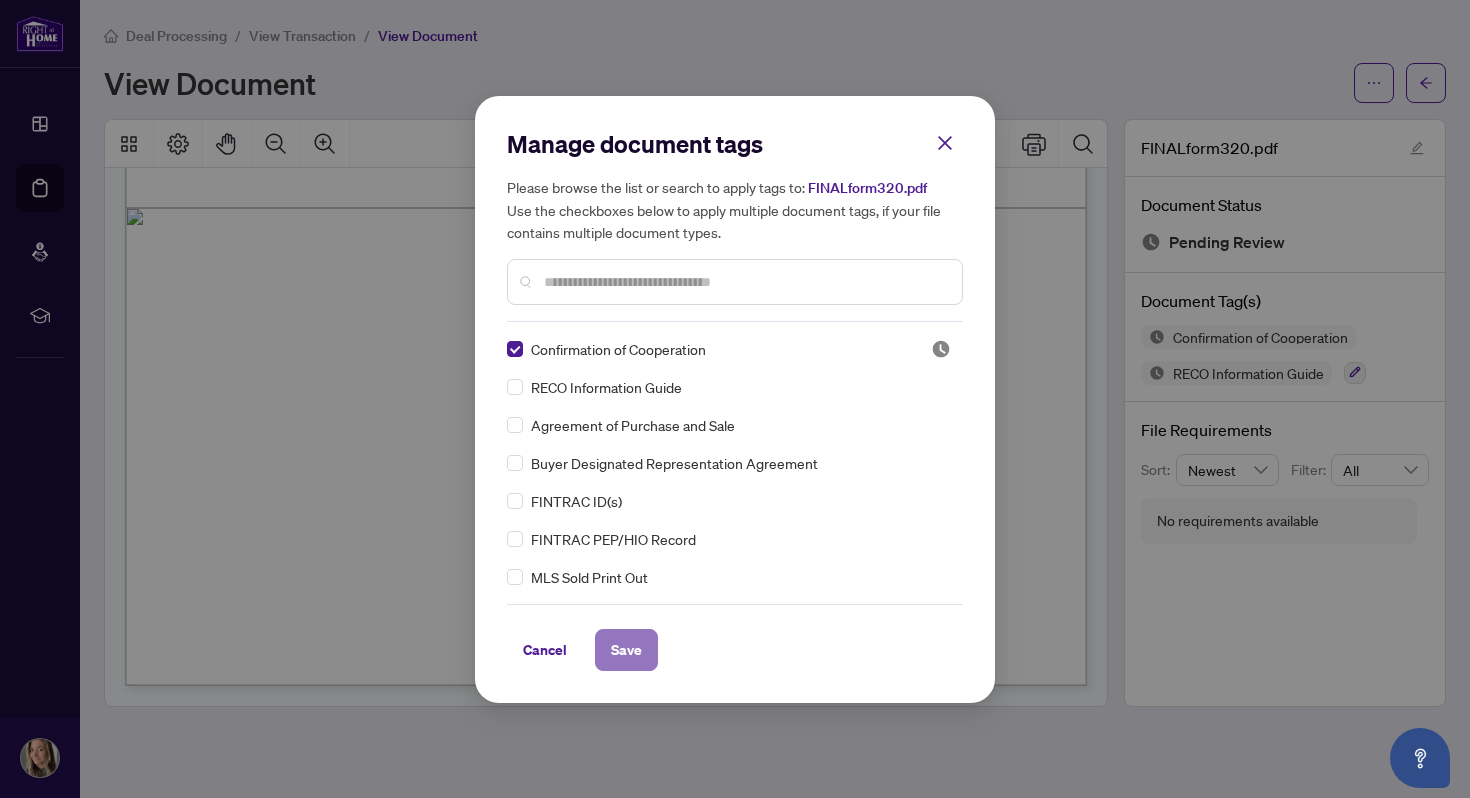 click on "Save" at bounding box center [626, 650] 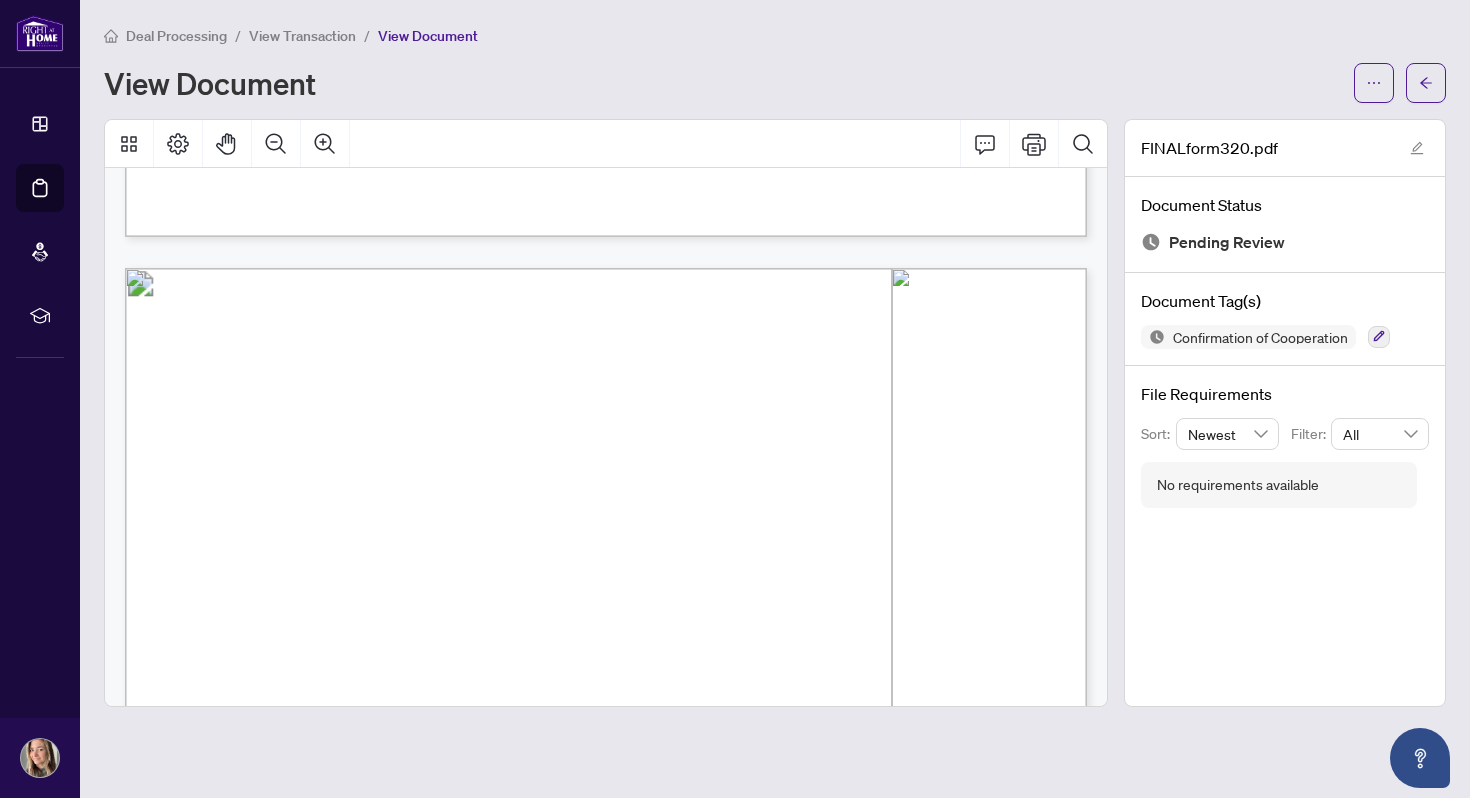 scroll, scrollTop: 724, scrollLeft: 0, axis: vertical 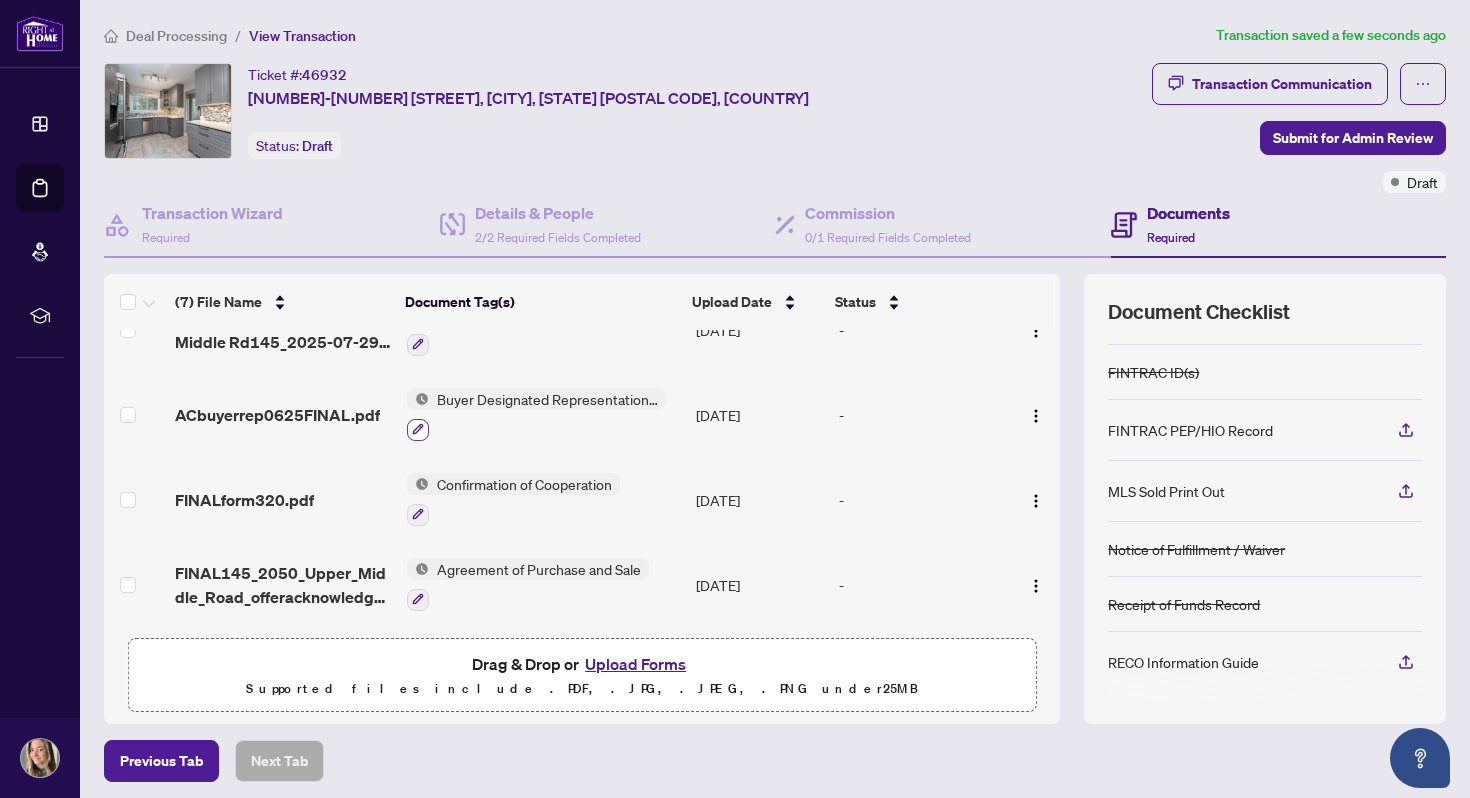 click 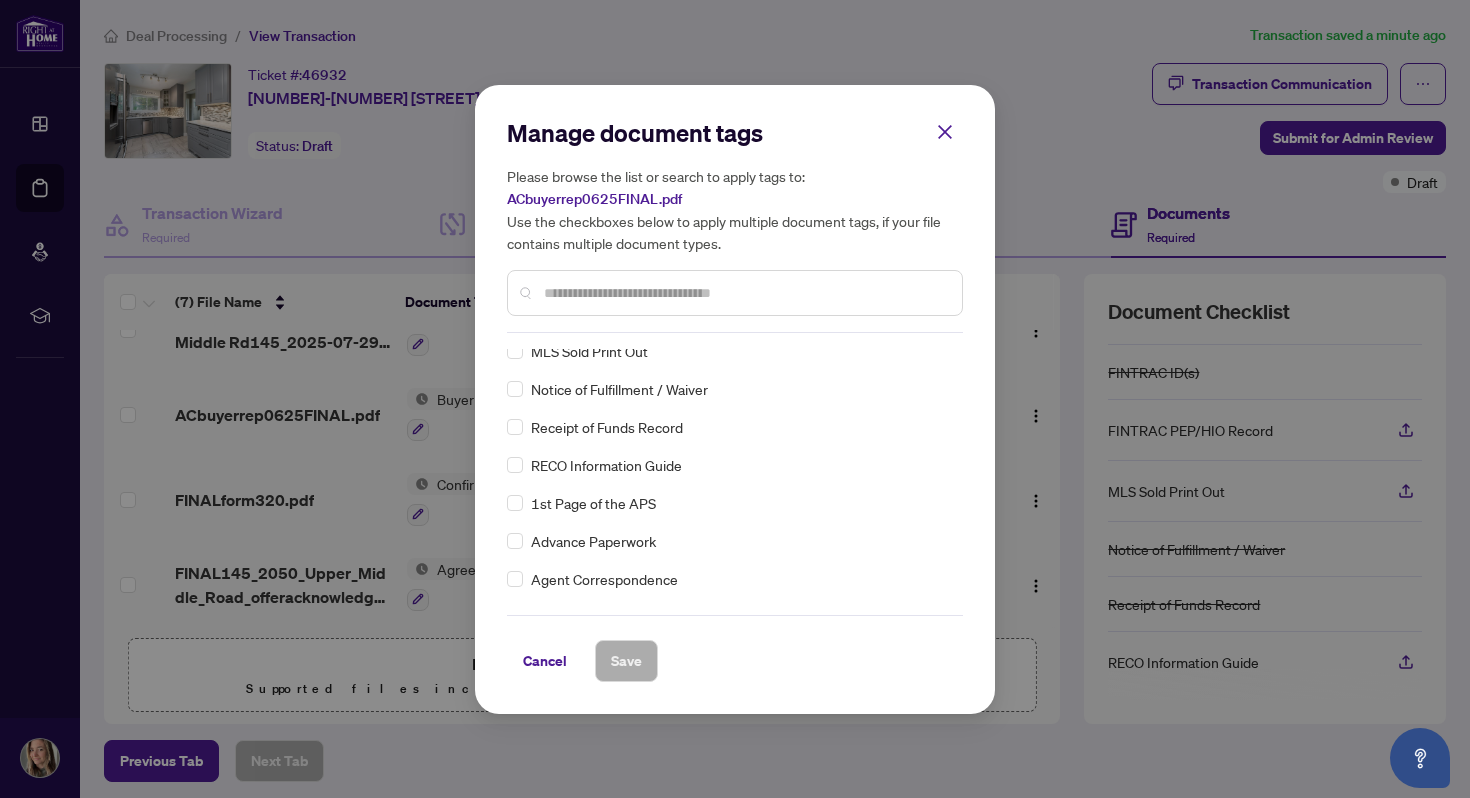 scroll, scrollTop: 203, scrollLeft: 0, axis: vertical 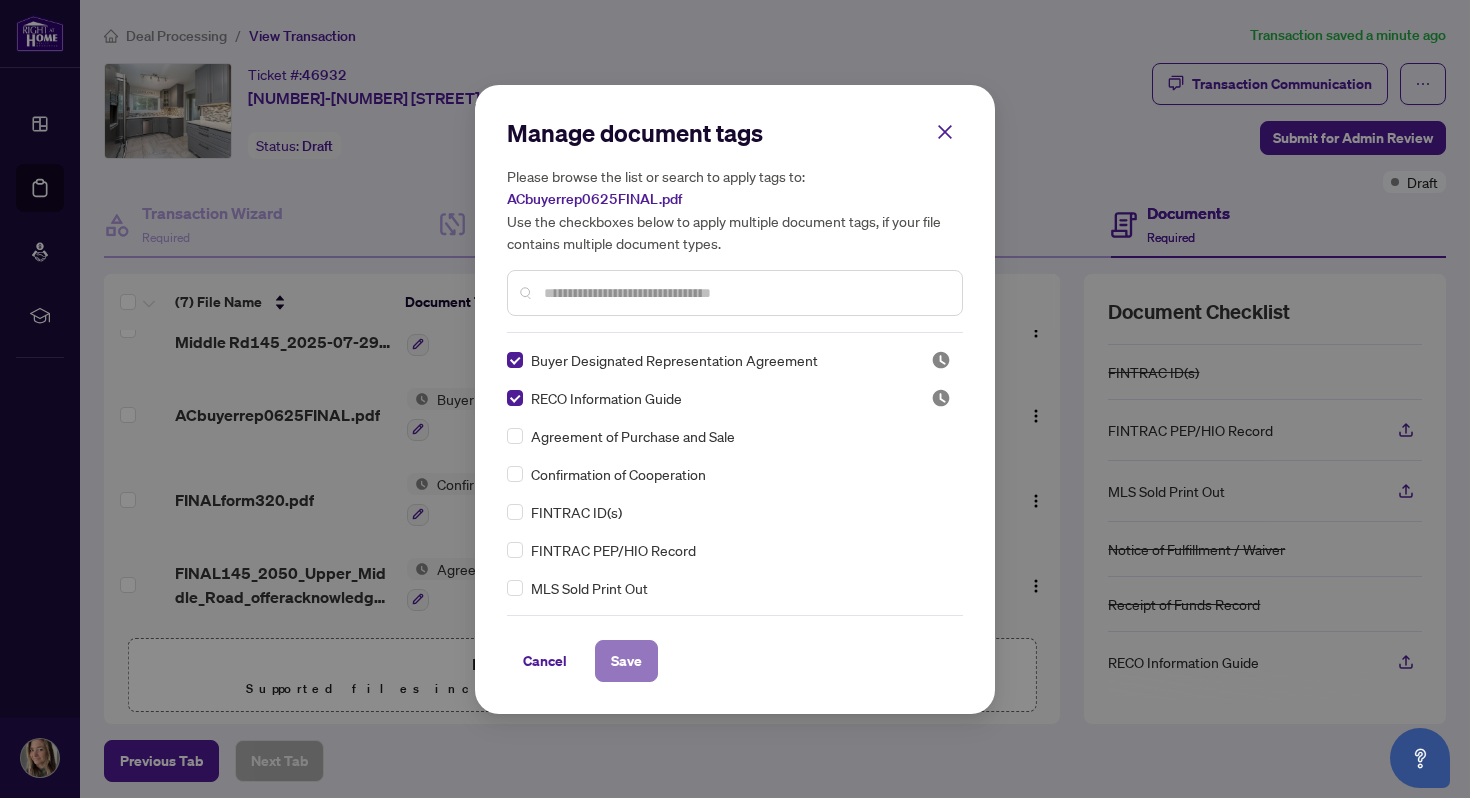 click on "Save" at bounding box center (626, 661) 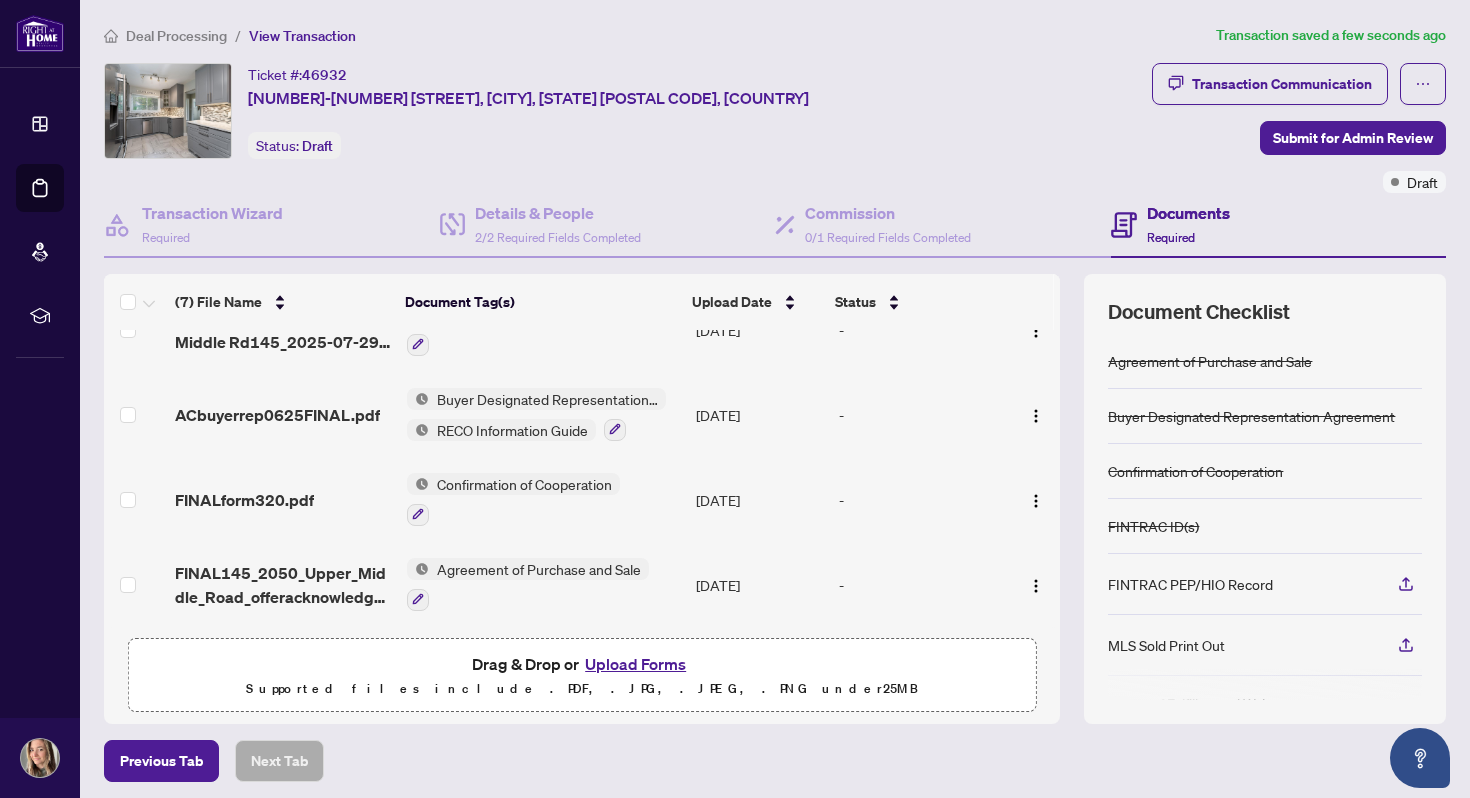 click on "RECO Information Guide" at bounding box center [512, 430] 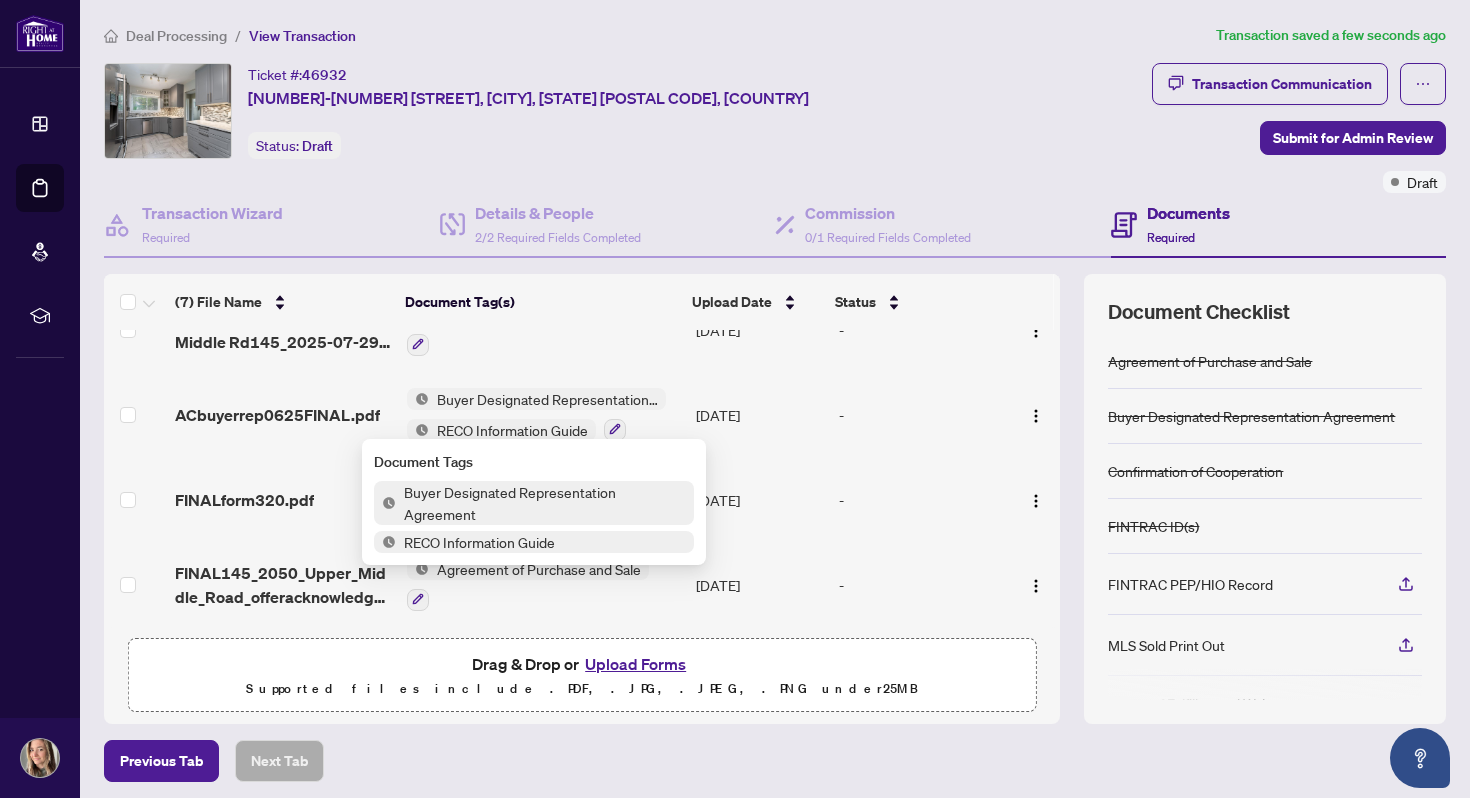 click on "RECO Information Guide" at bounding box center (479, 542) 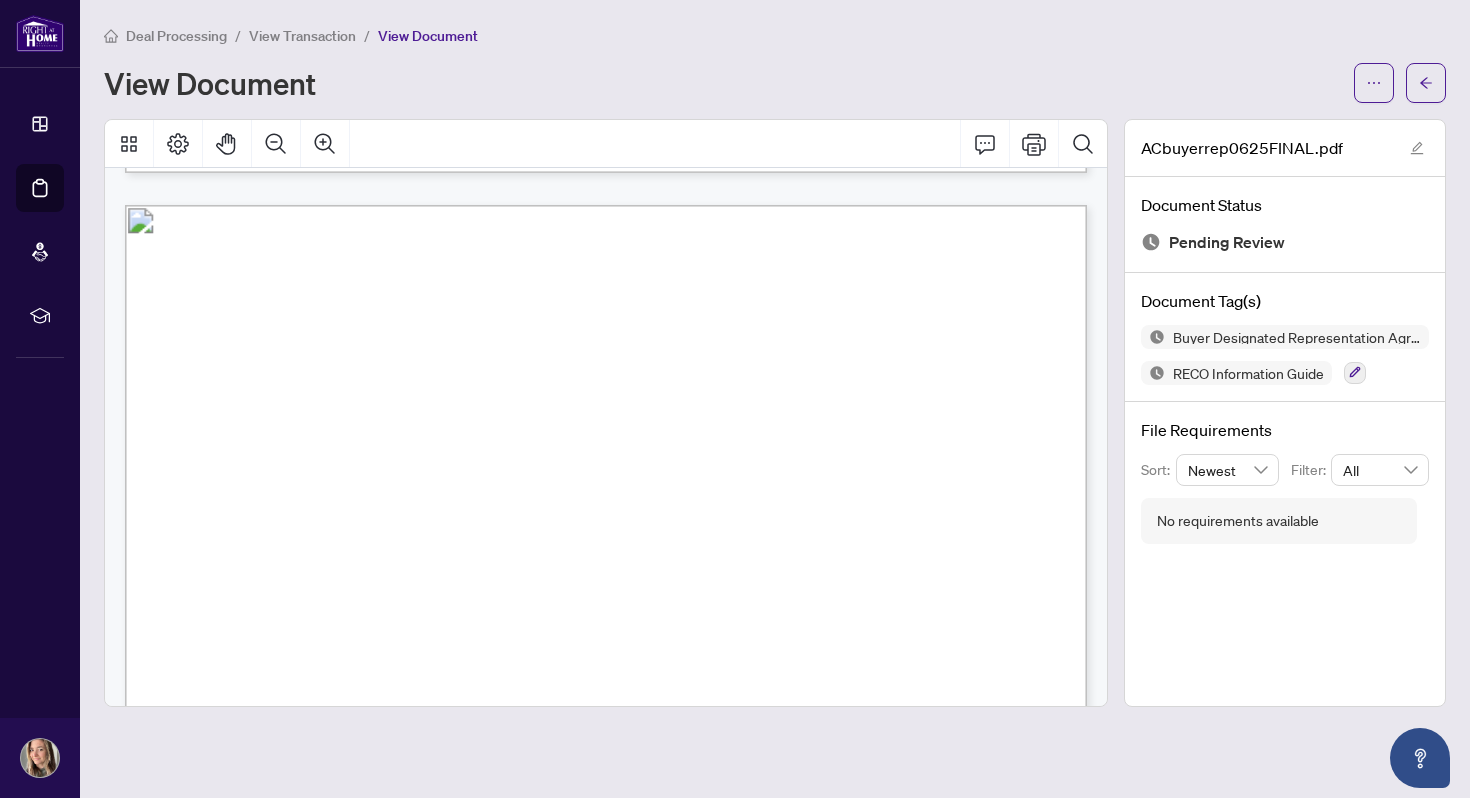 scroll, scrollTop: 18795, scrollLeft: 0, axis: vertical 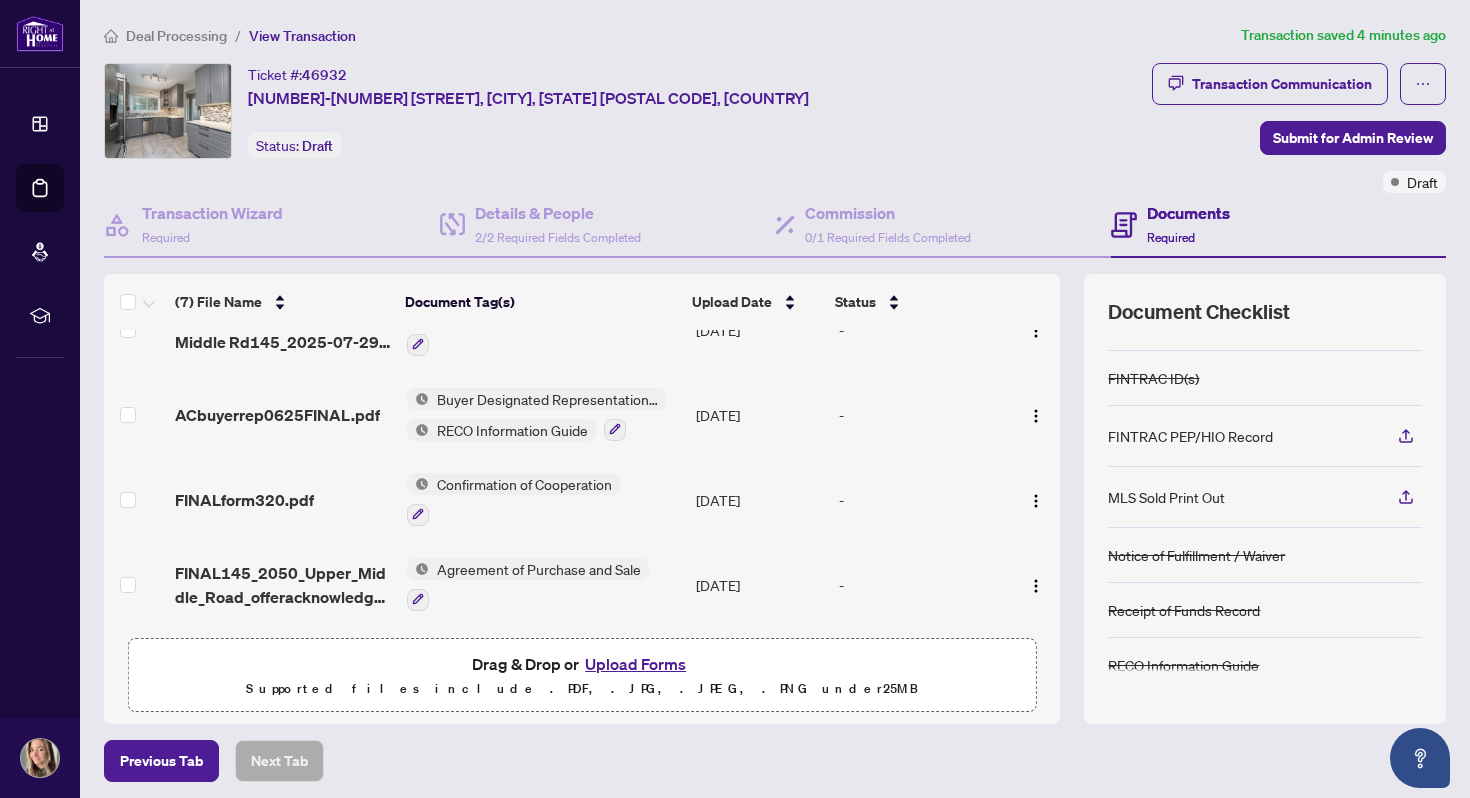 click on "FINTRAC PEP/HIO Record" at bounding box center (1190, 436) 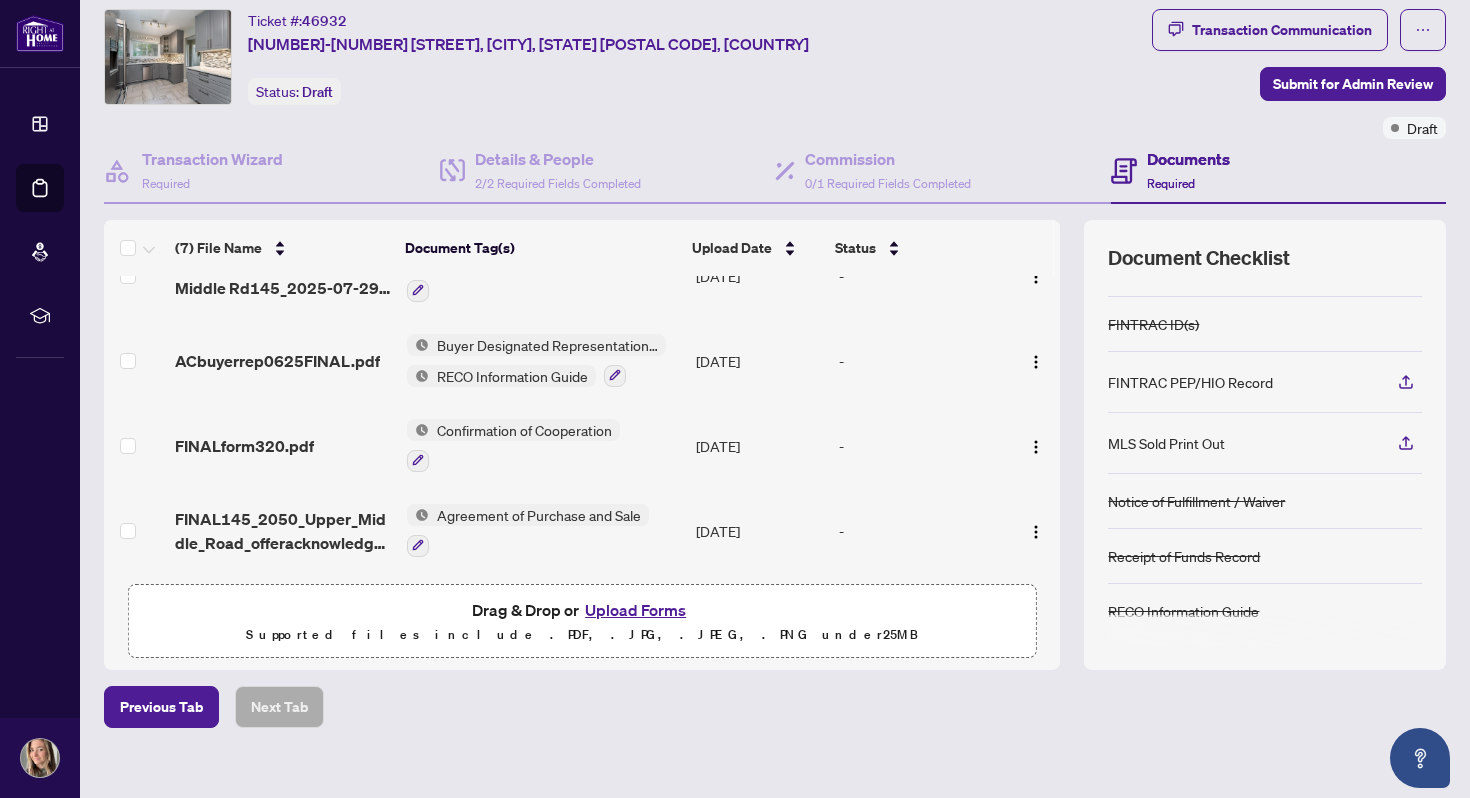 scroll, scrollTop: 55, scrollLeft: 0, axis: vertical 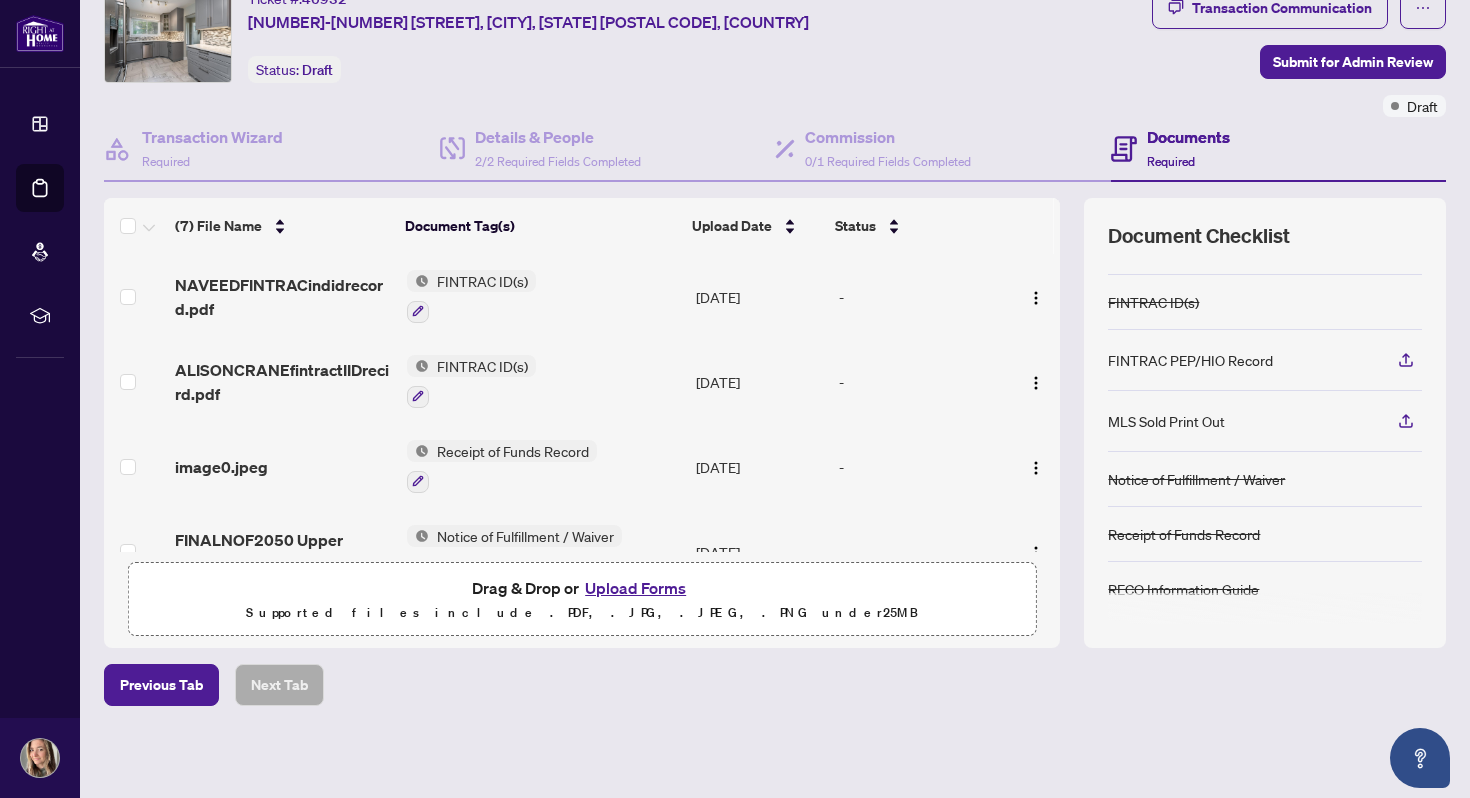 click on "FINTRAC ID(s)" at bounding box center (482, 281) 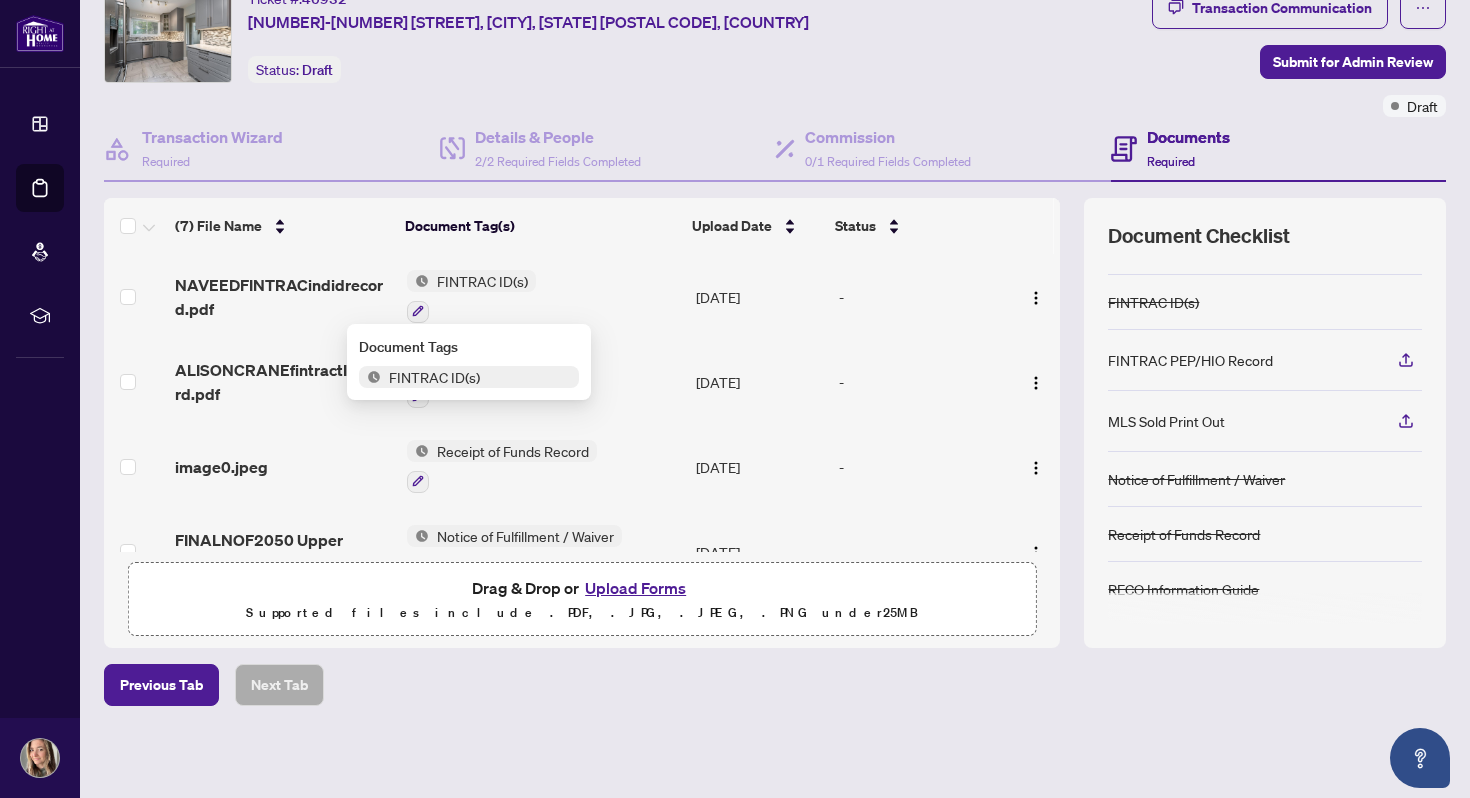 click on "Document Tags" at bounding box center (469, 347) 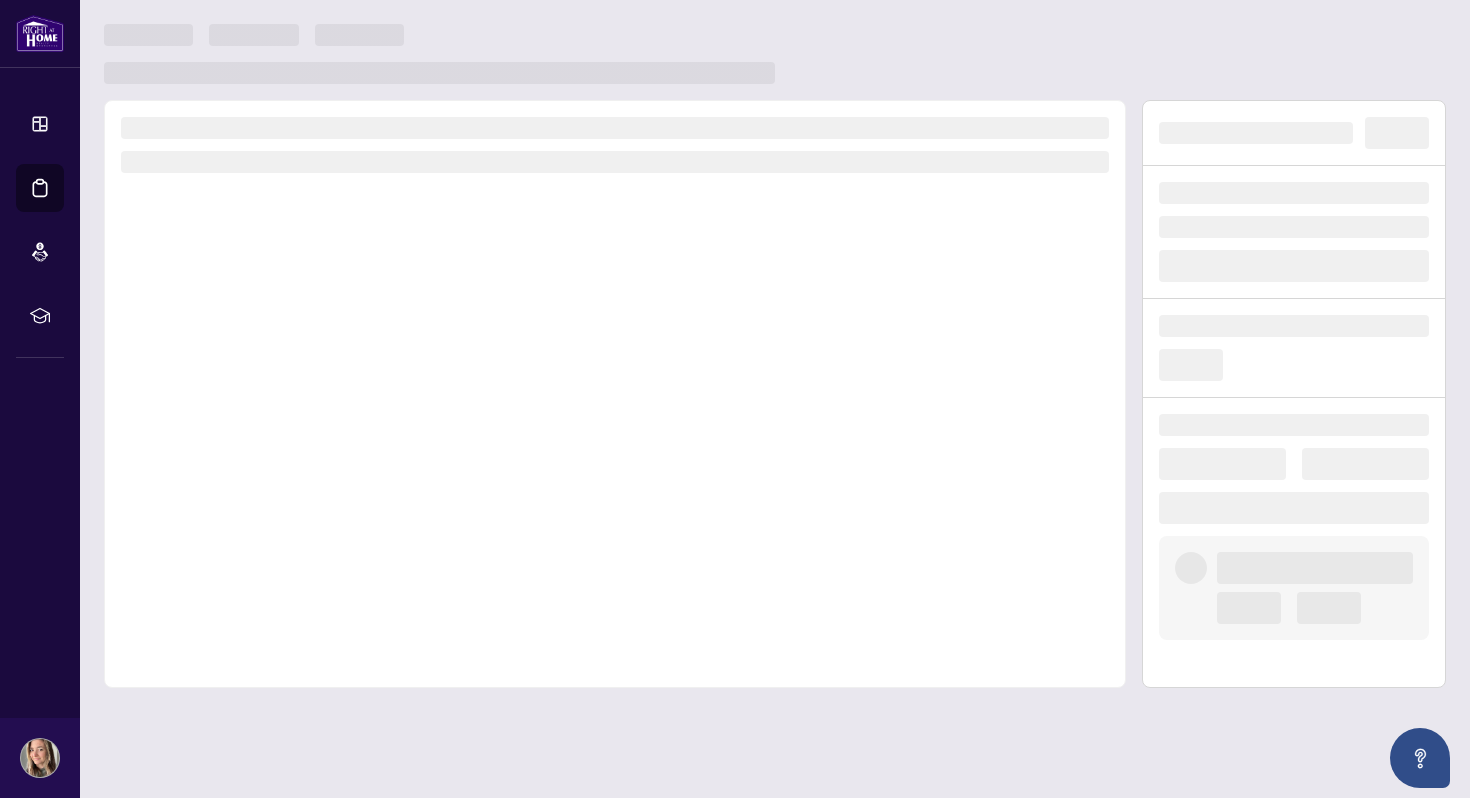 scroll, scrollTop: 0, scrollLeft: 0, axis: both 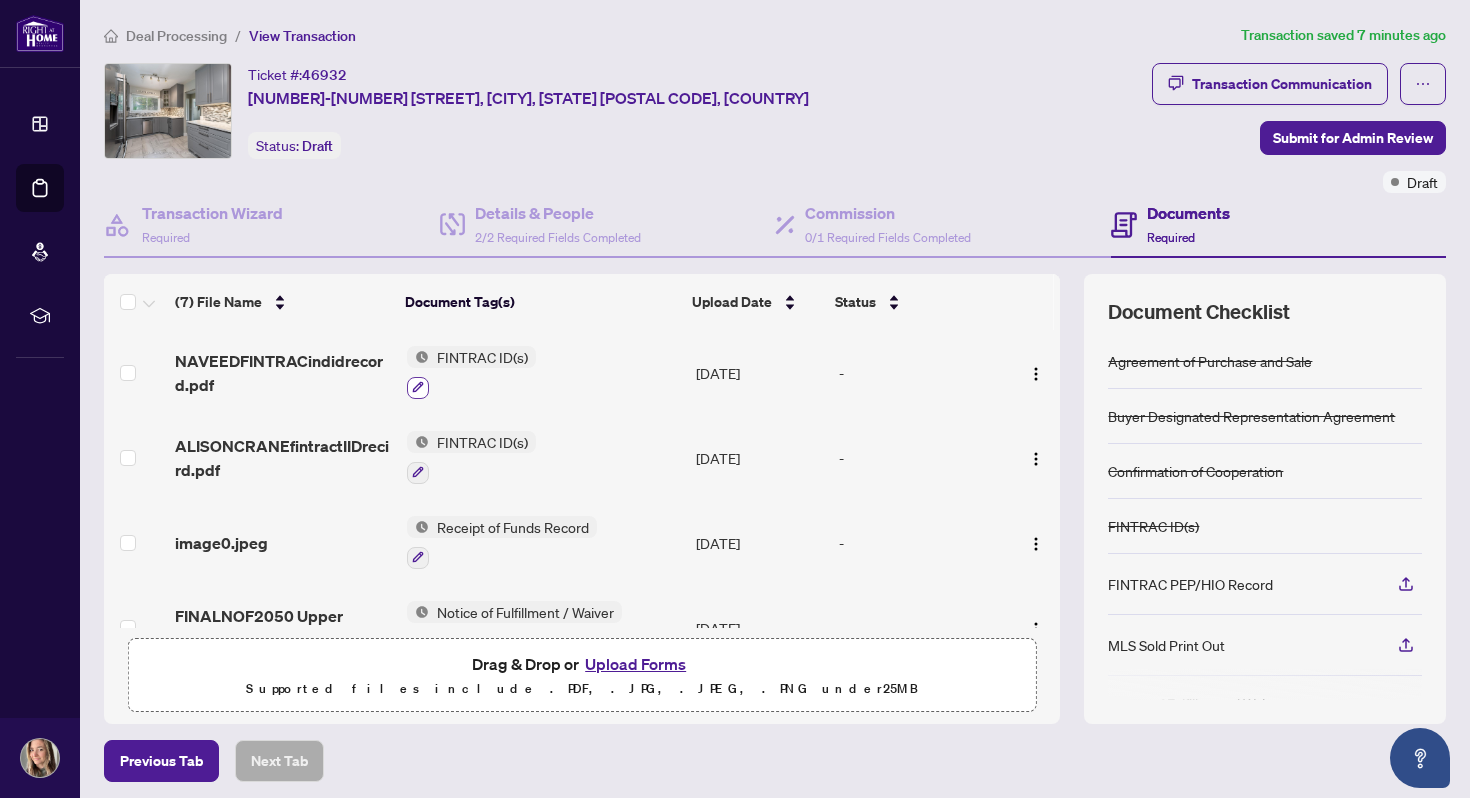 click 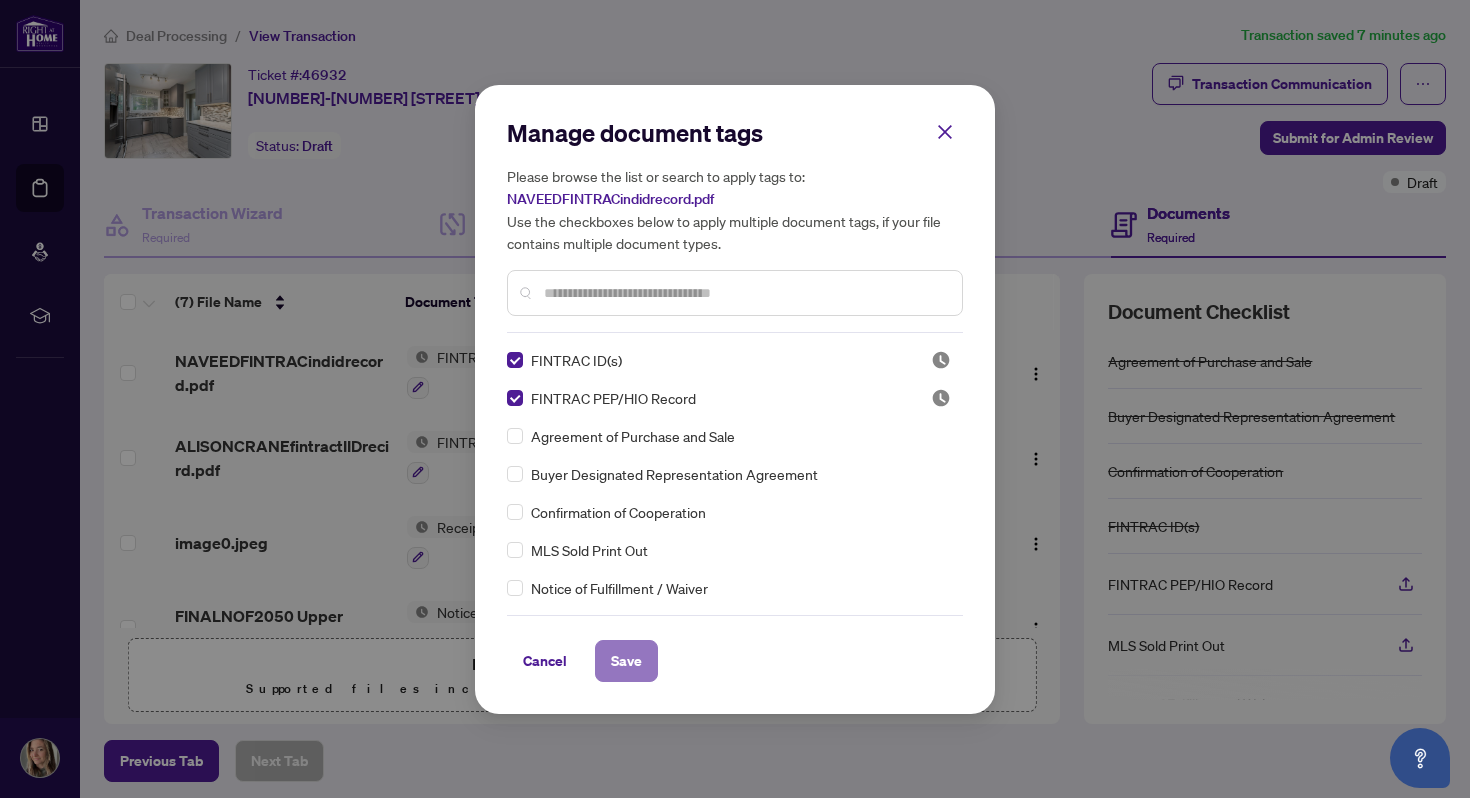 click on "Save" at bounding box center [626, 661] 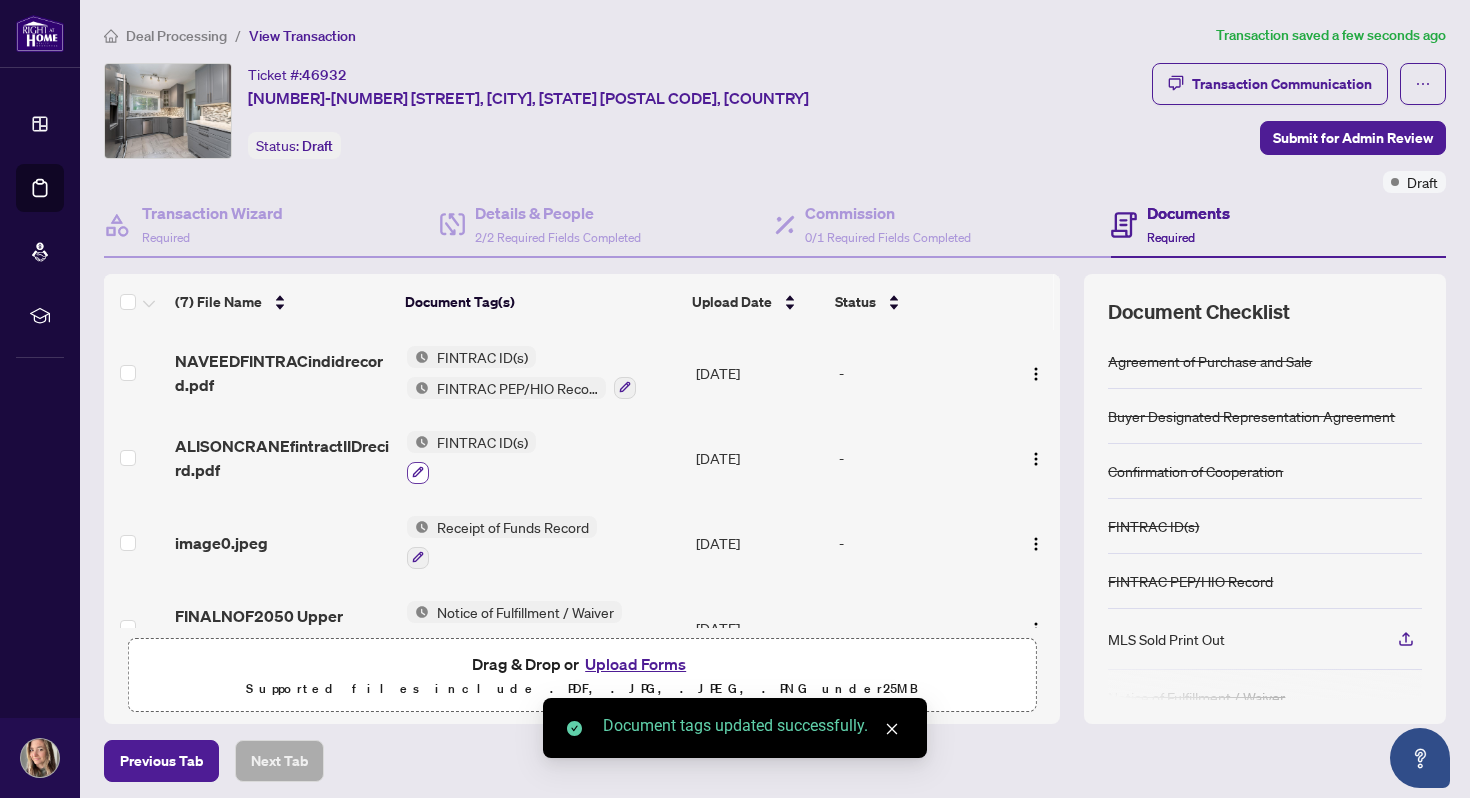 click 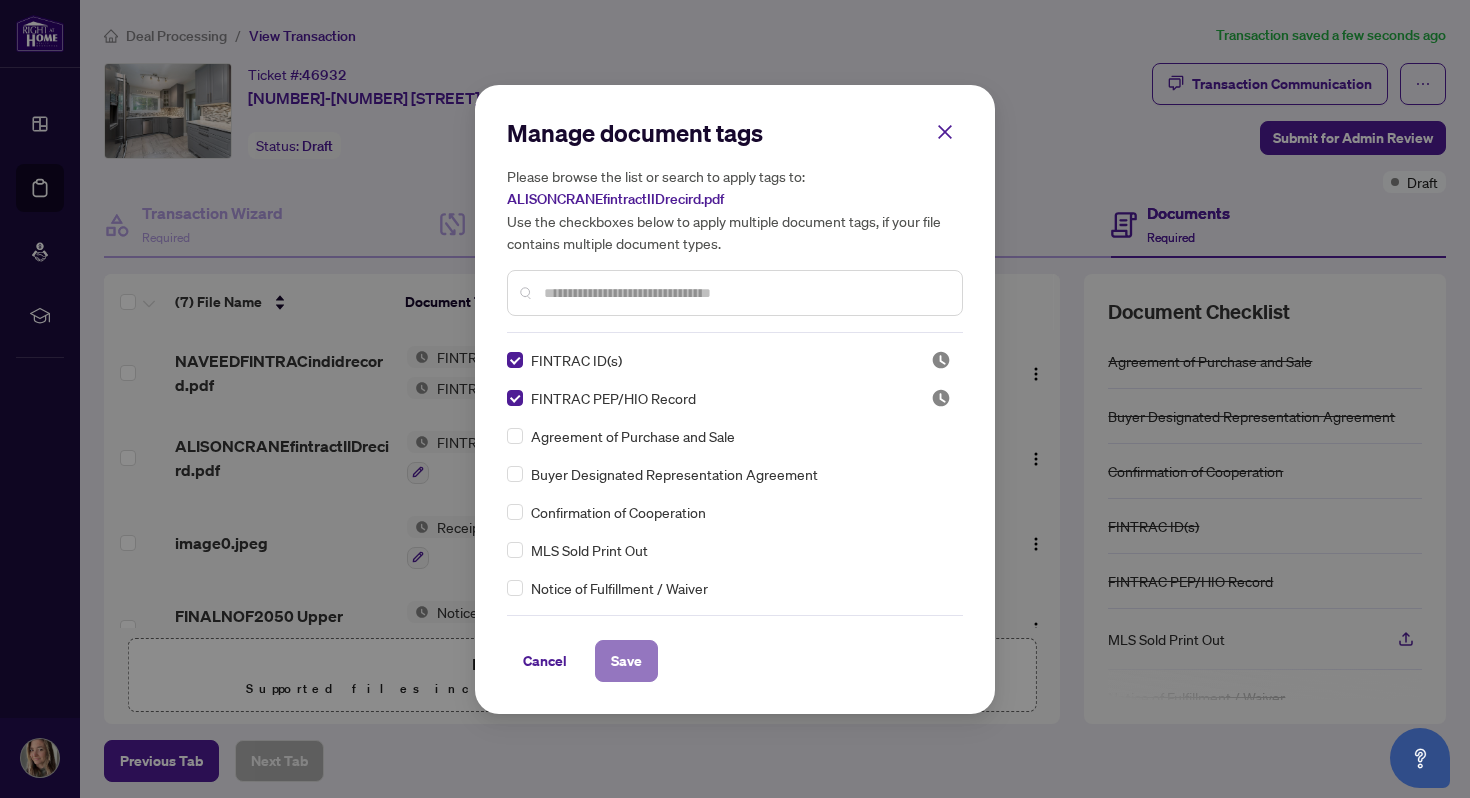 click on "Save" at bounding box center [626, 661] 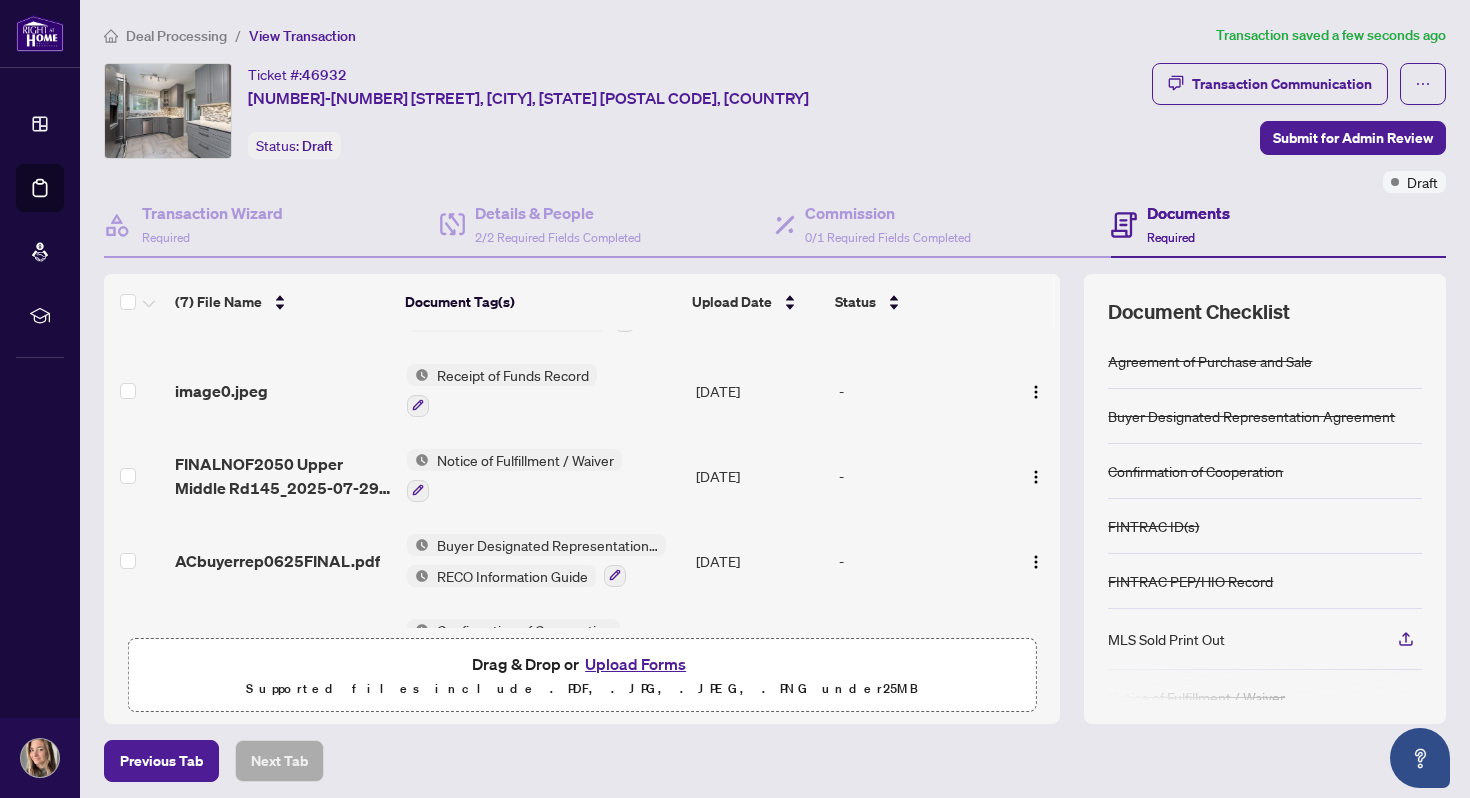 scroll, scrollTop: 0, scrollLeft: 0, axis: both 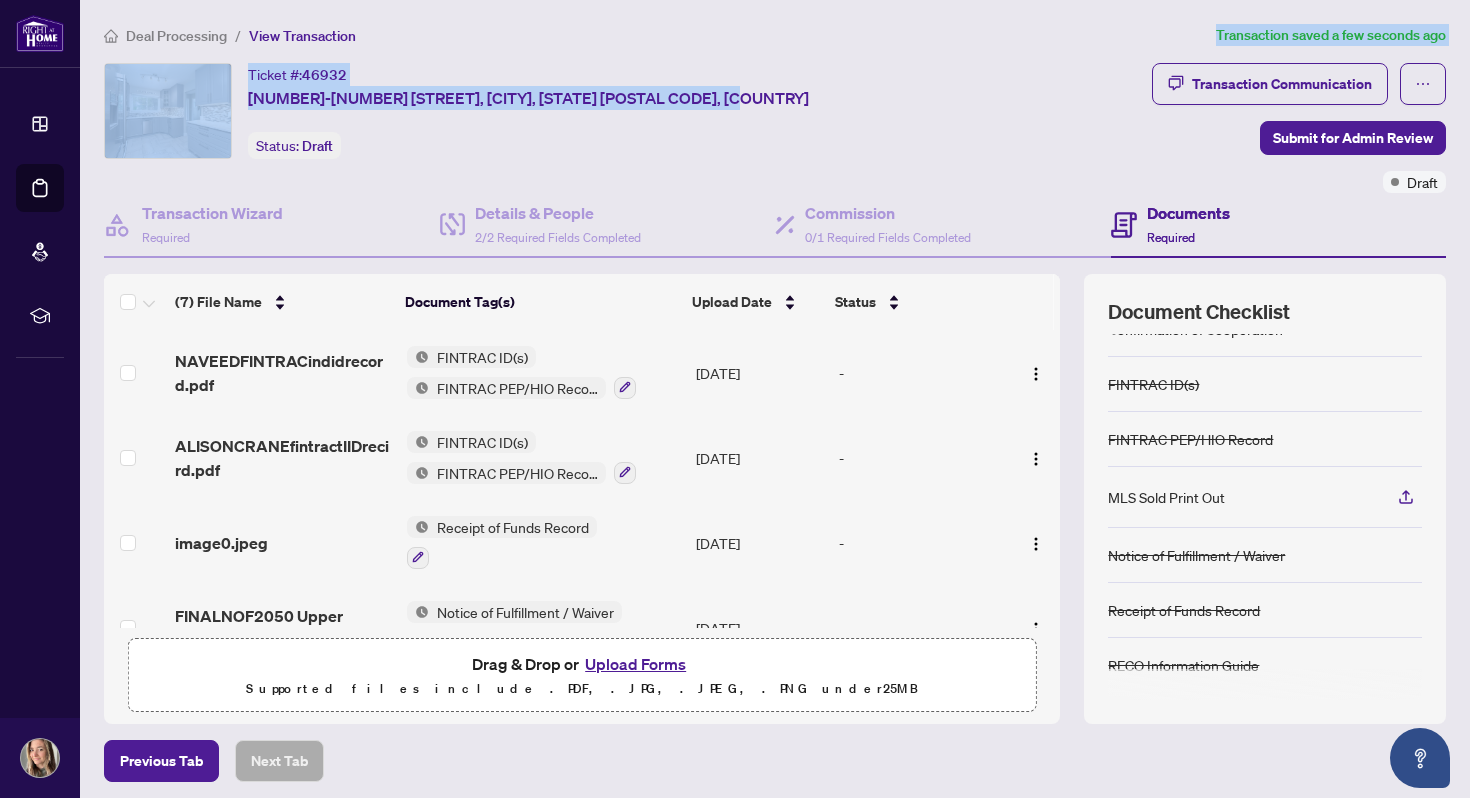 drag, startPoint x: 688, startPoint y: 109, endPoint x: 688, endPoint y: 41, distance: 68 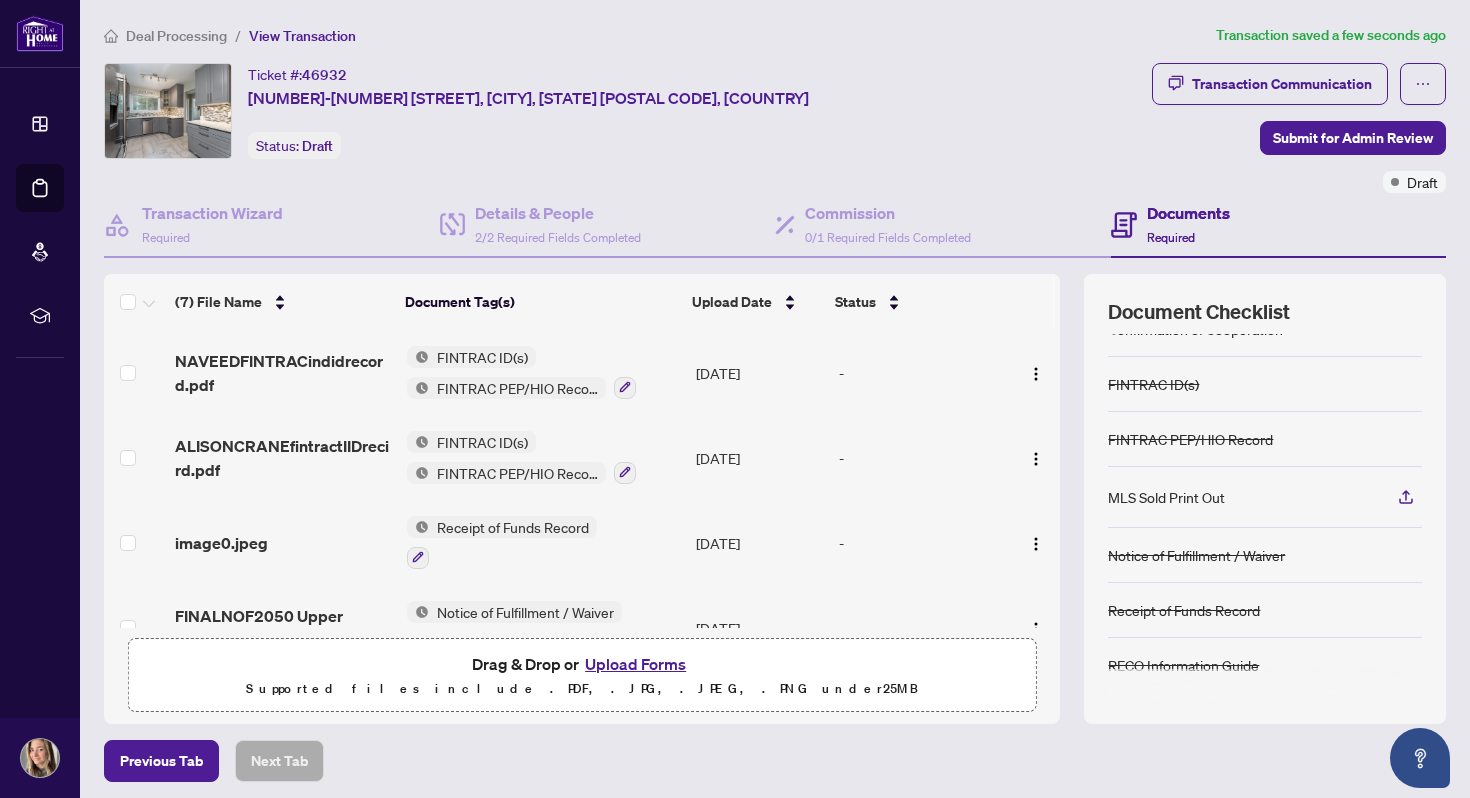 click on "Ticket #: [NUMBER] [NUMBER] [STREET], [CITY], [STATE] [COUNTRY] Status: Draft" at bounding box center (624, 111) 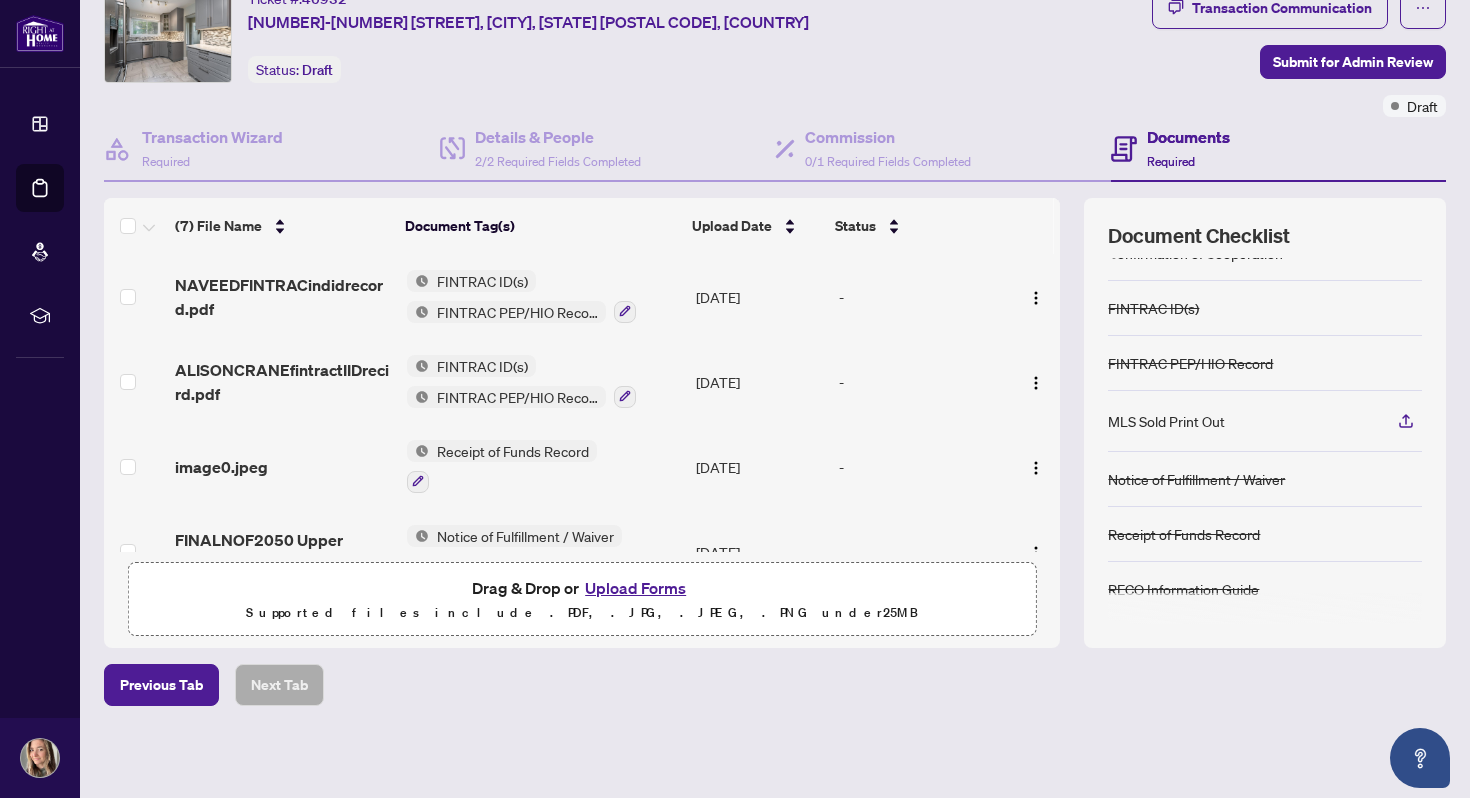 scroll, scrollTop: 0, scrollLeft: 0, axis: both 